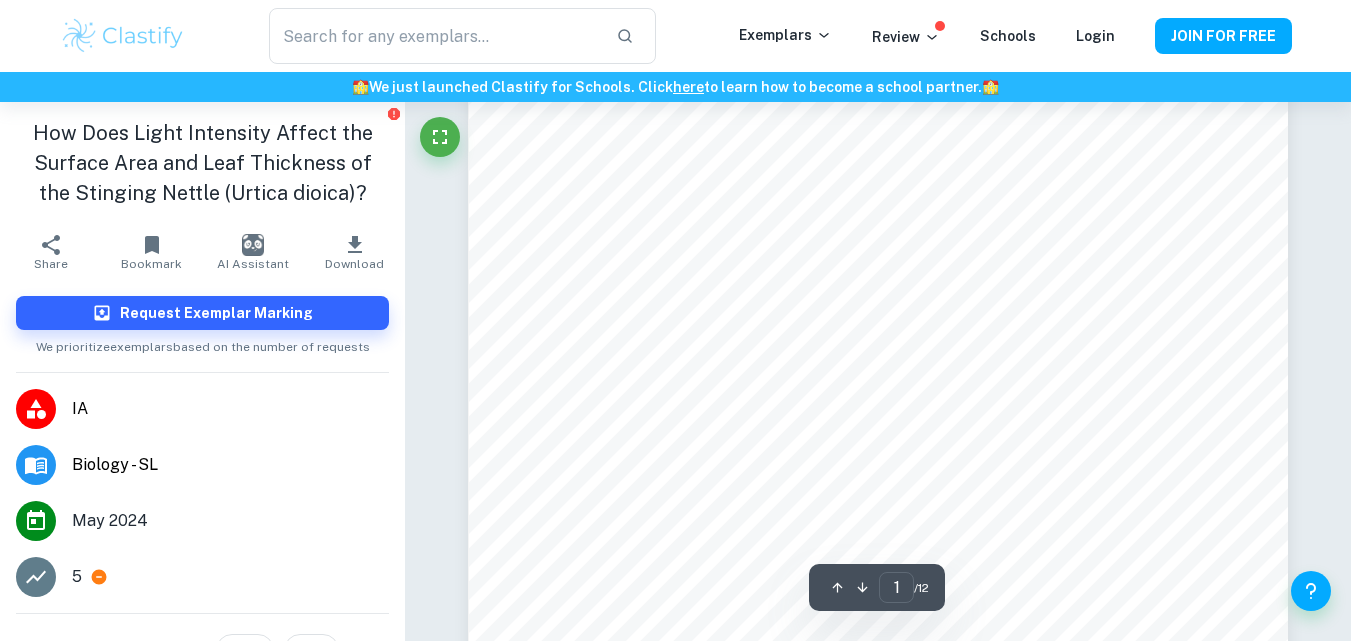 scroll, scrollTop: 0, scrollLeft: 0, axis: both 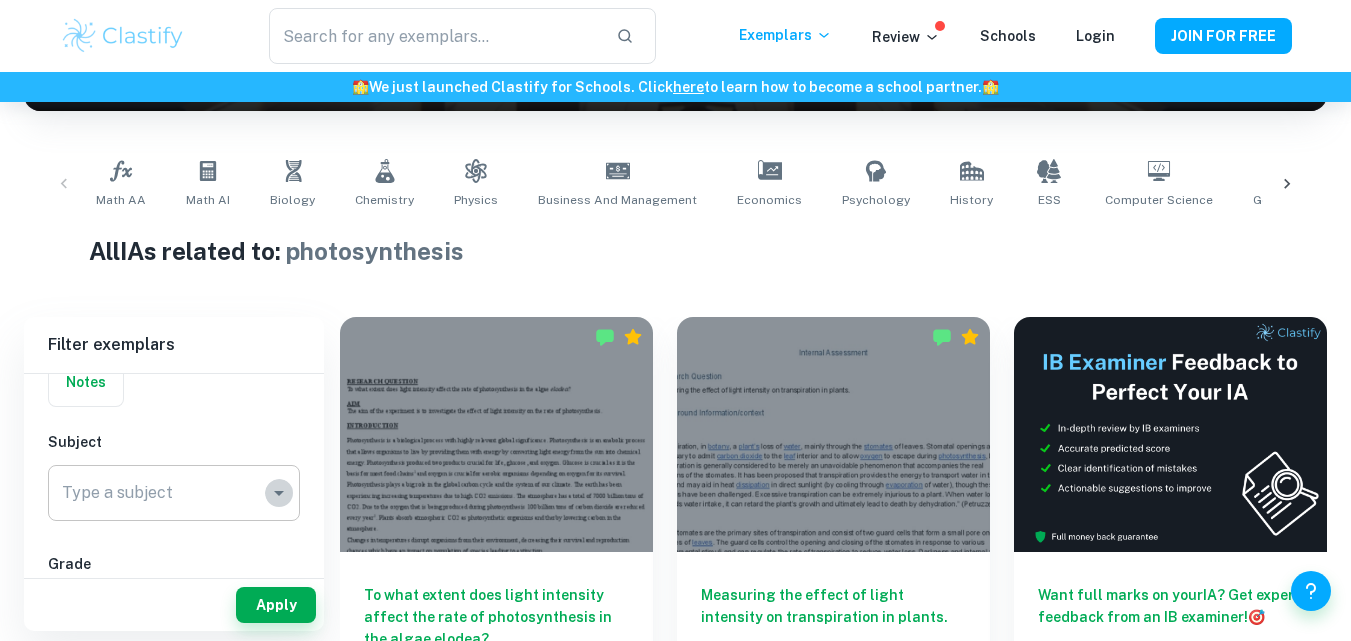 click 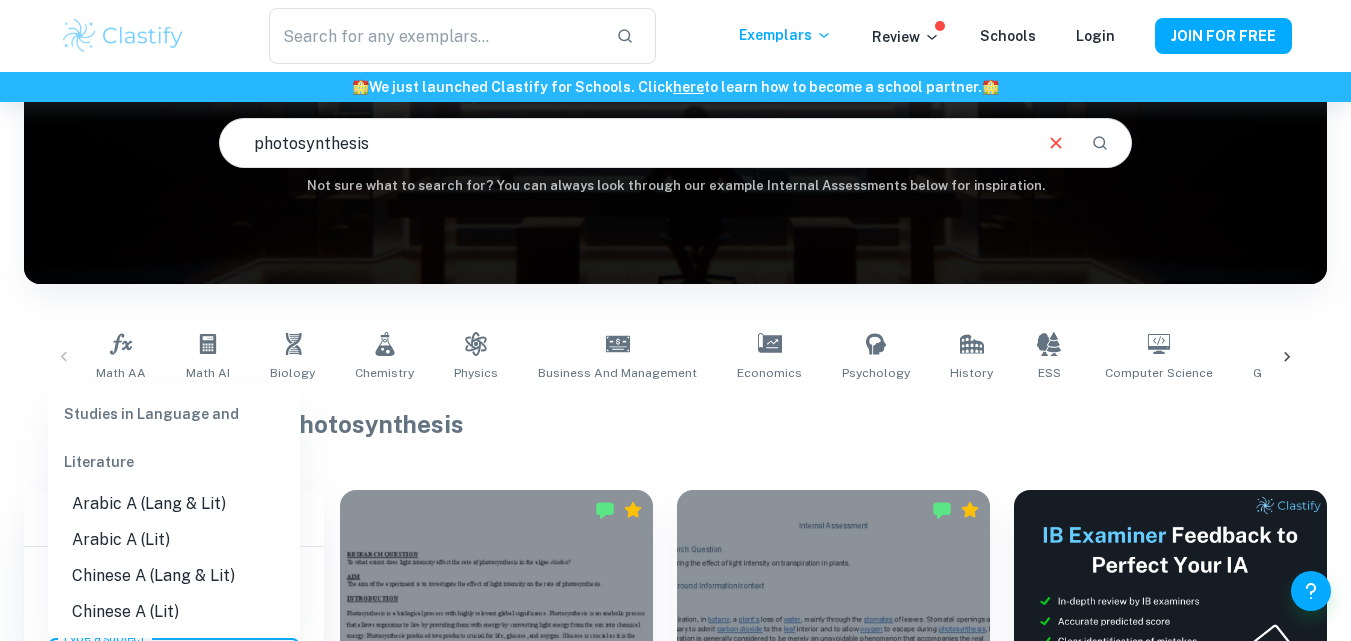 scroll, scrollTop: 385, scrollLeft: 0, axis: vertical 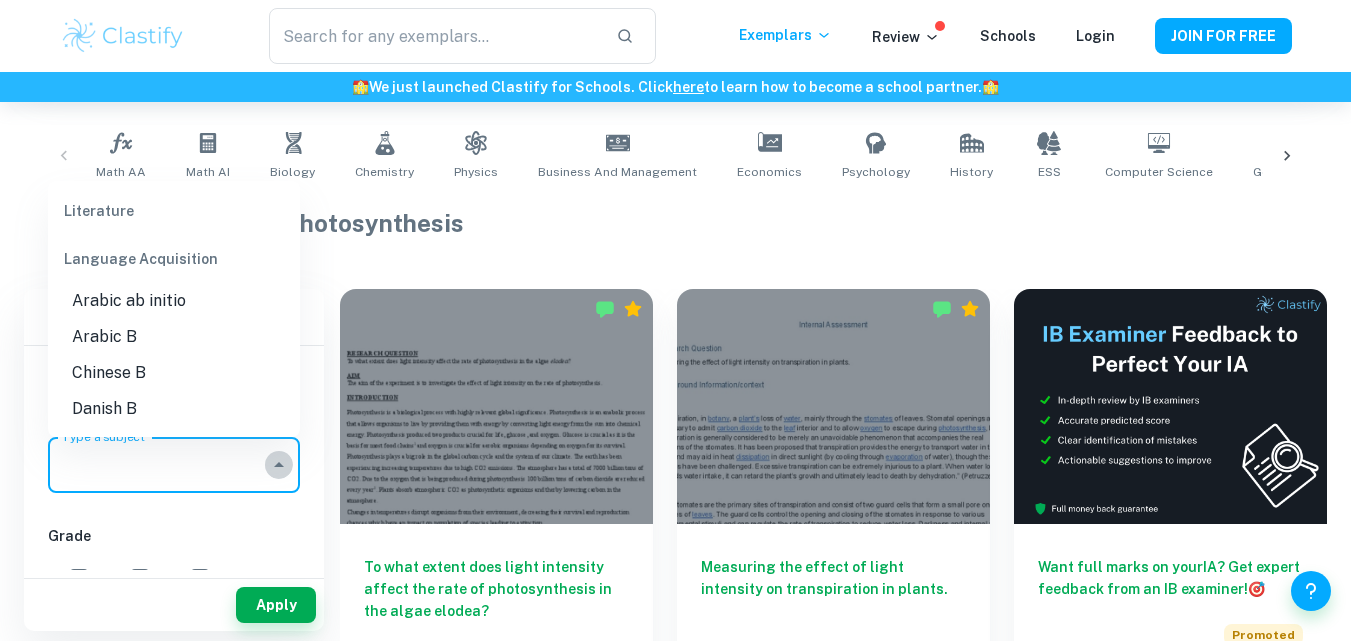 click 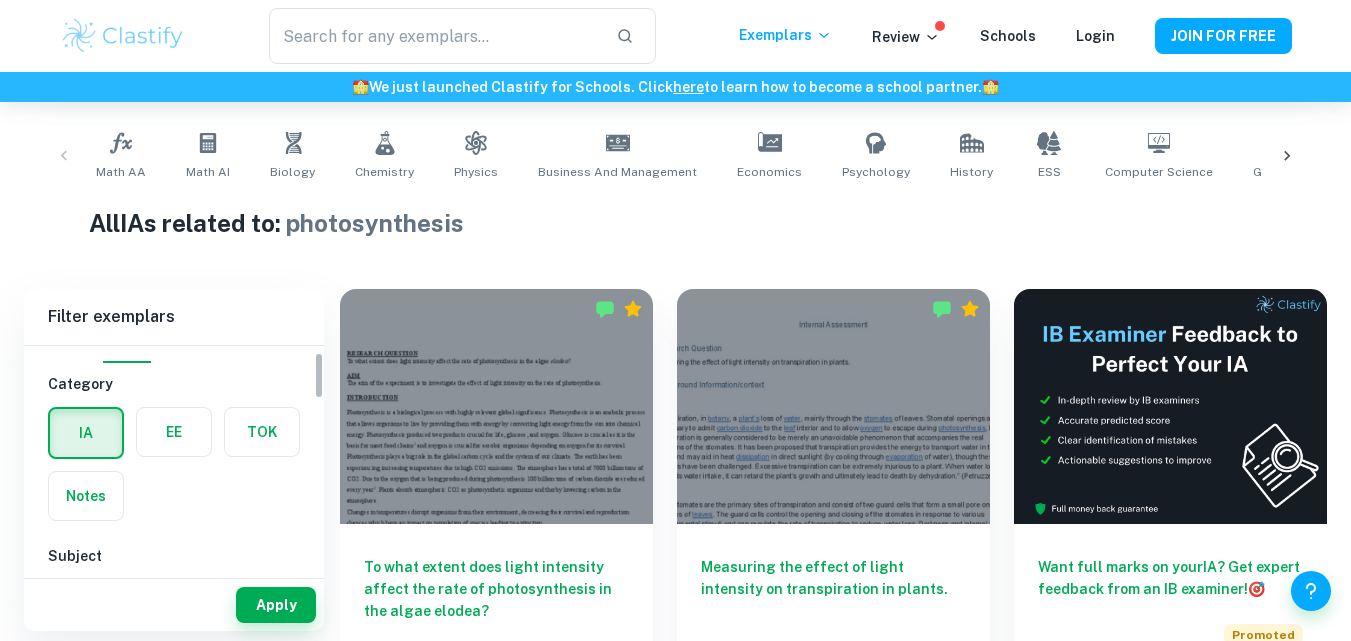 scroll, scrollTop: 0, scrollLeft: 0, axis: both 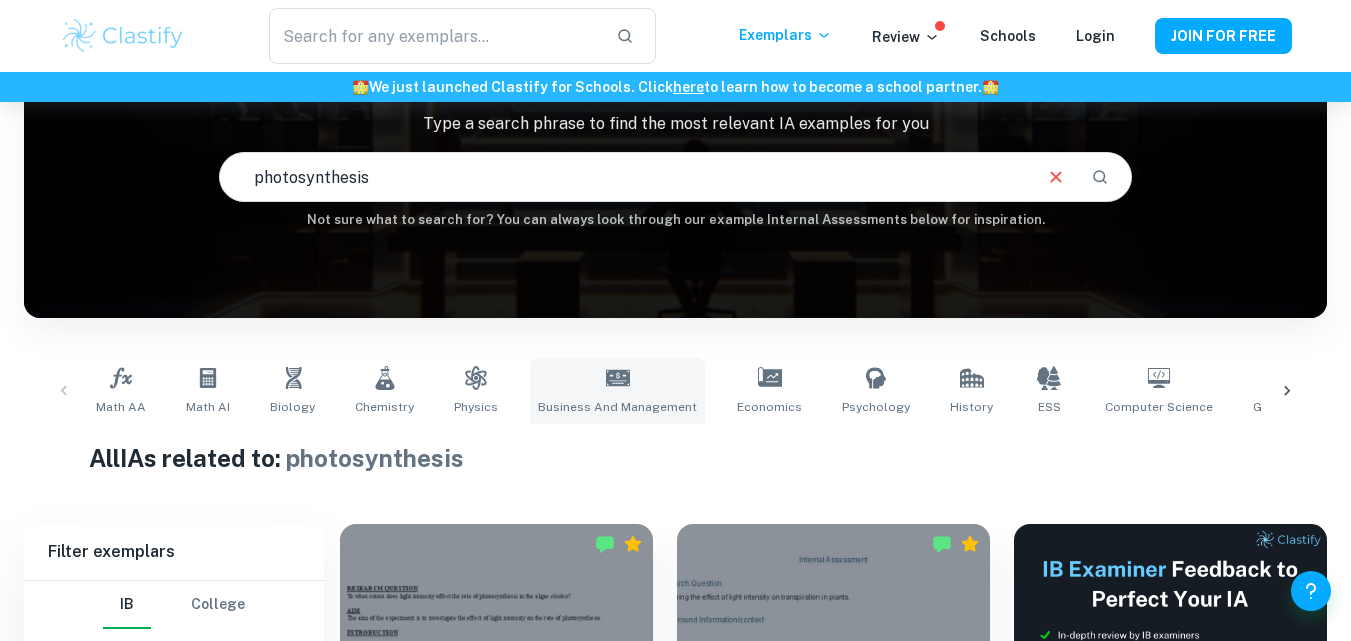 click on "Business and Management" at bounding box center (617, 407) 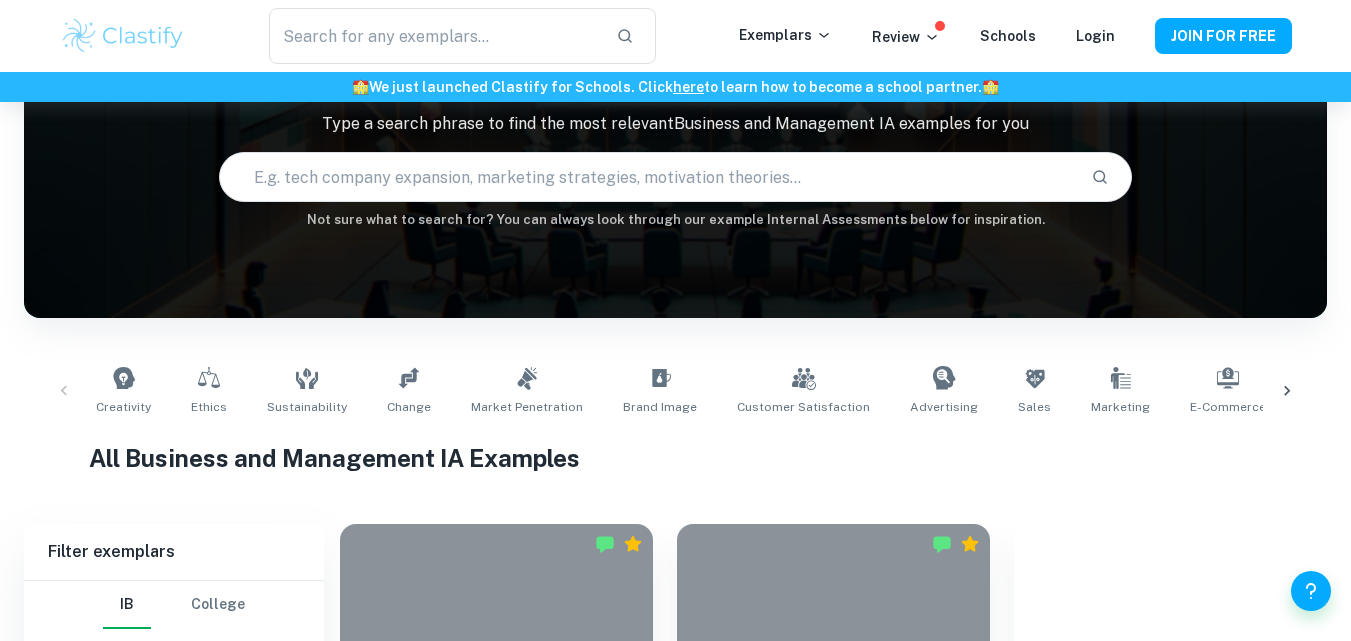 scroll, scrollTop: 0, scrollLeft: 0, axis: both 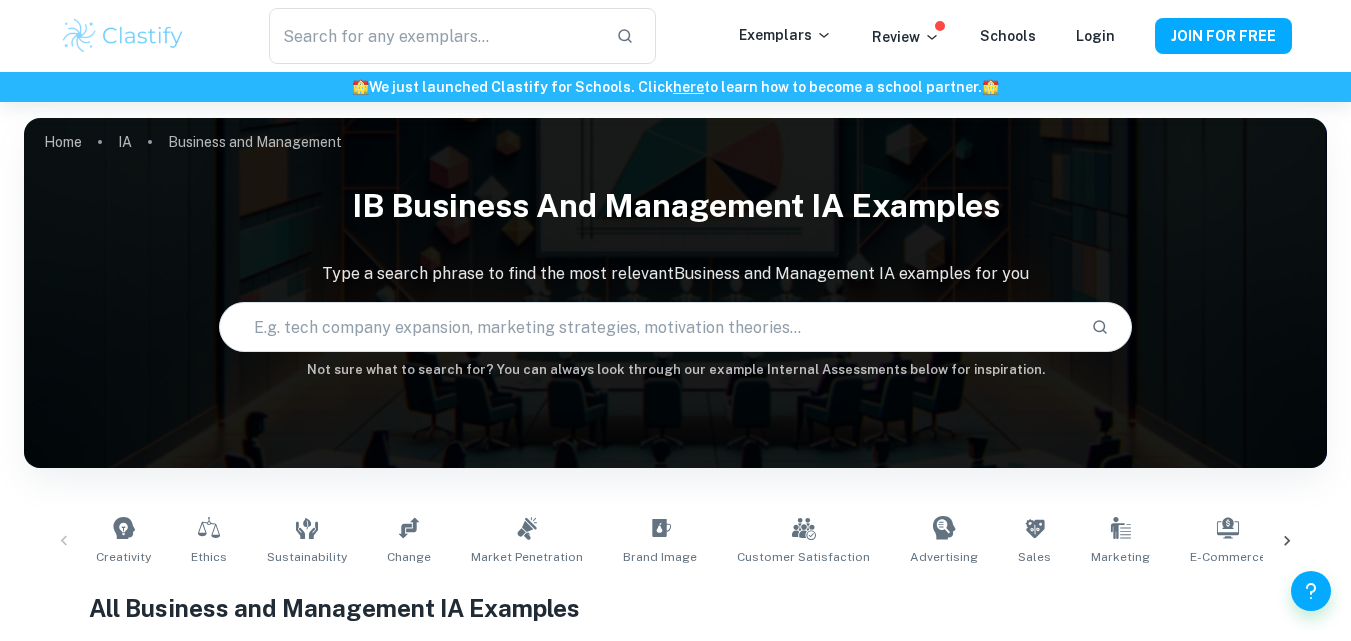 click at bounding box center (647, 327) 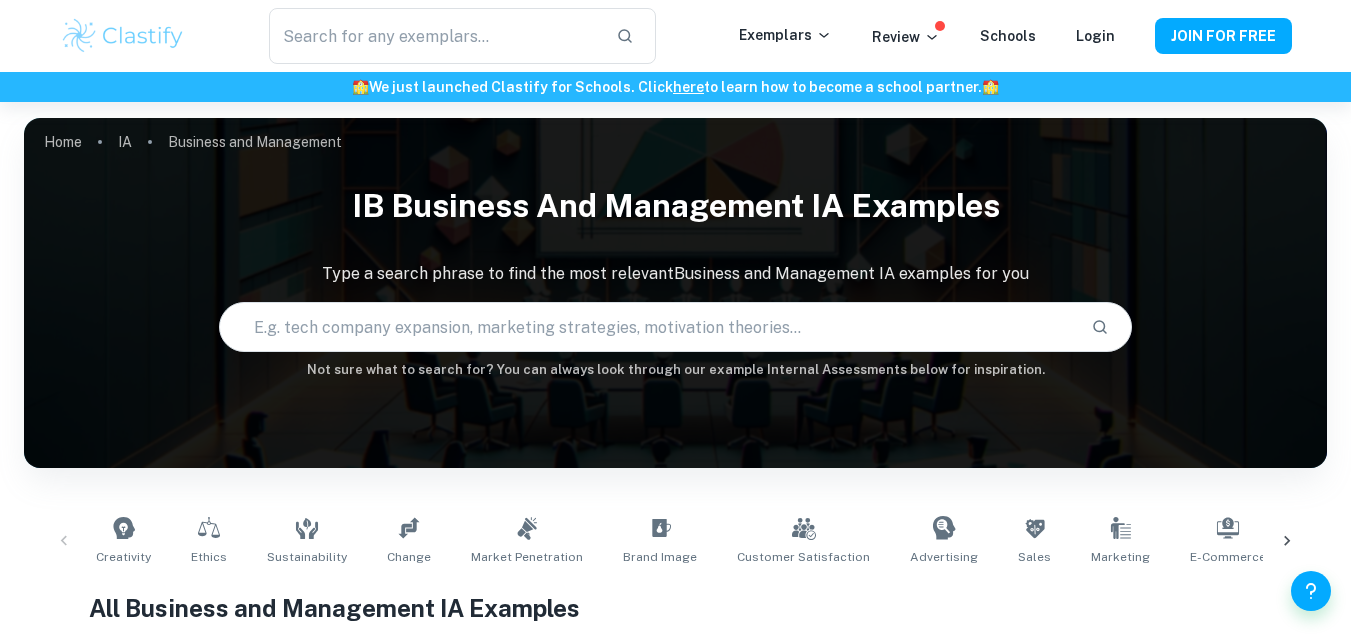 click at bounding box center (647, 327) 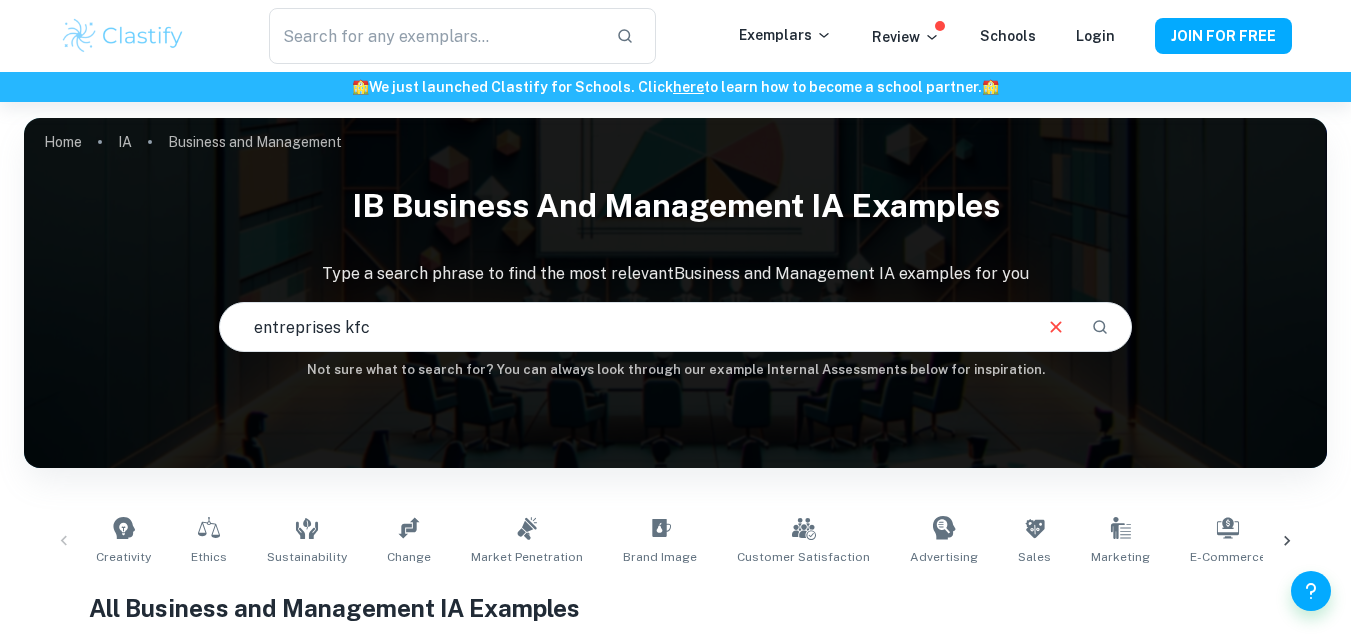 type on "entreprises kfc" 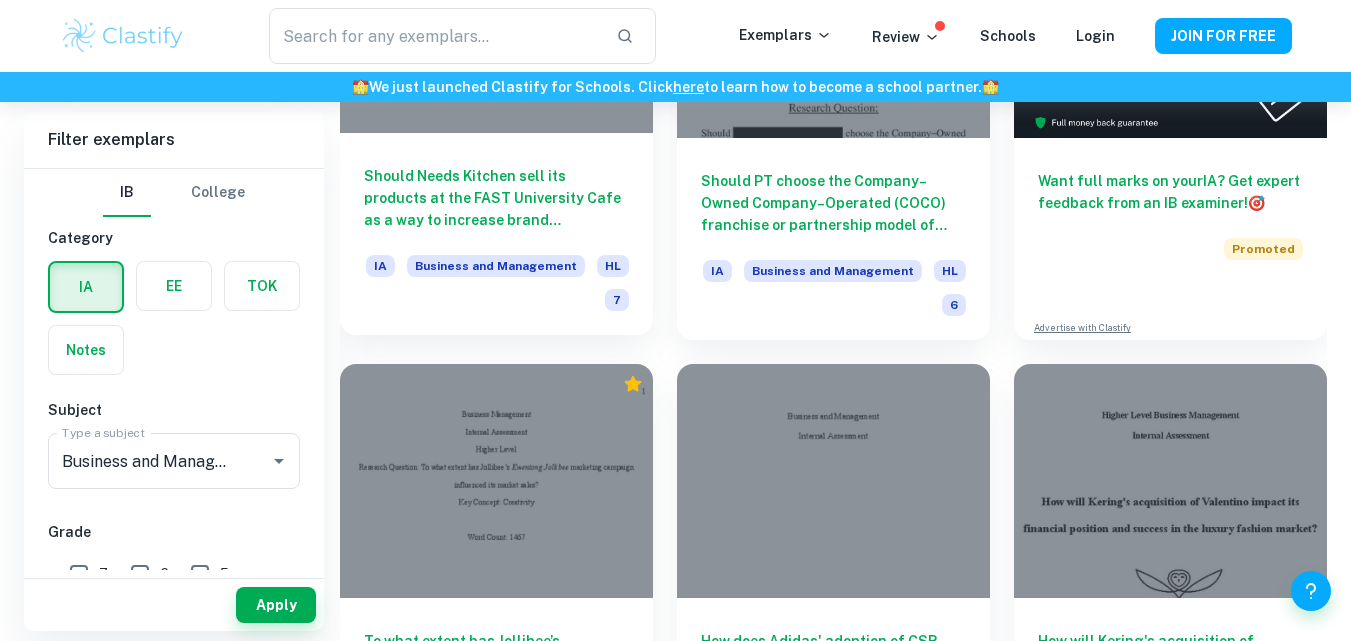 scroll, scrollTop: 784, scrollLeft: 0, axis: vertical 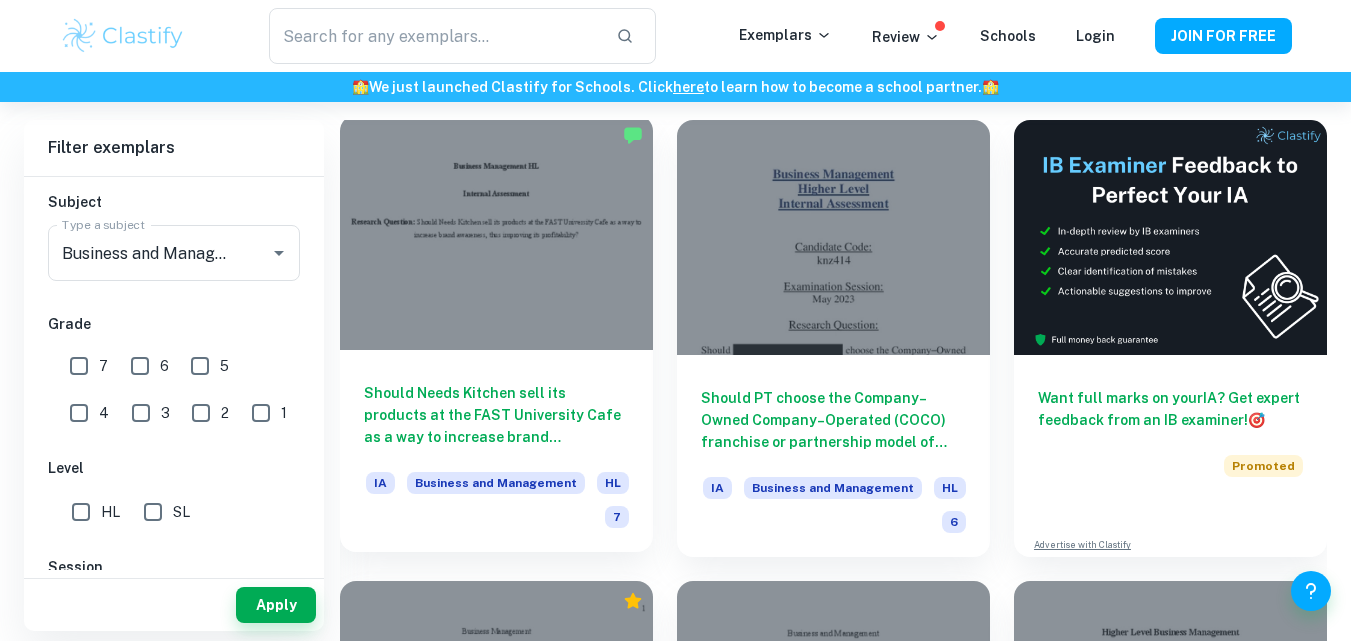click at bounding box center (496, 232) 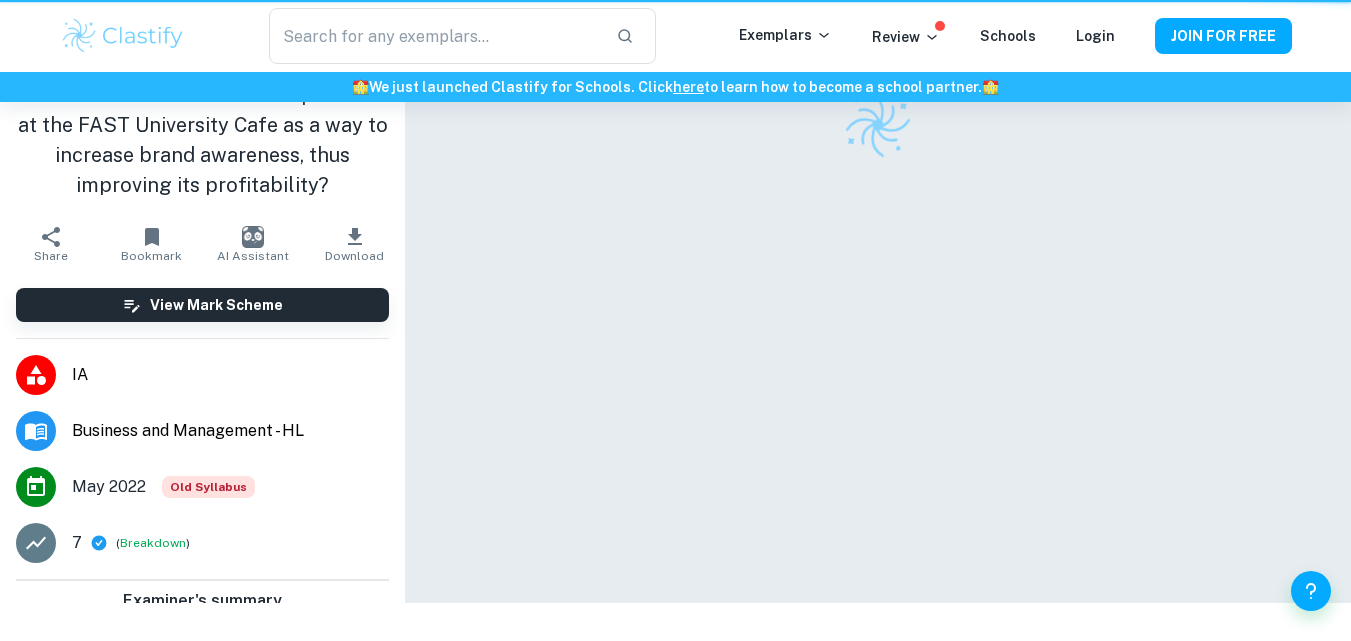 scroll, scrollTop: 0, scrollLeft: 0, axis: both 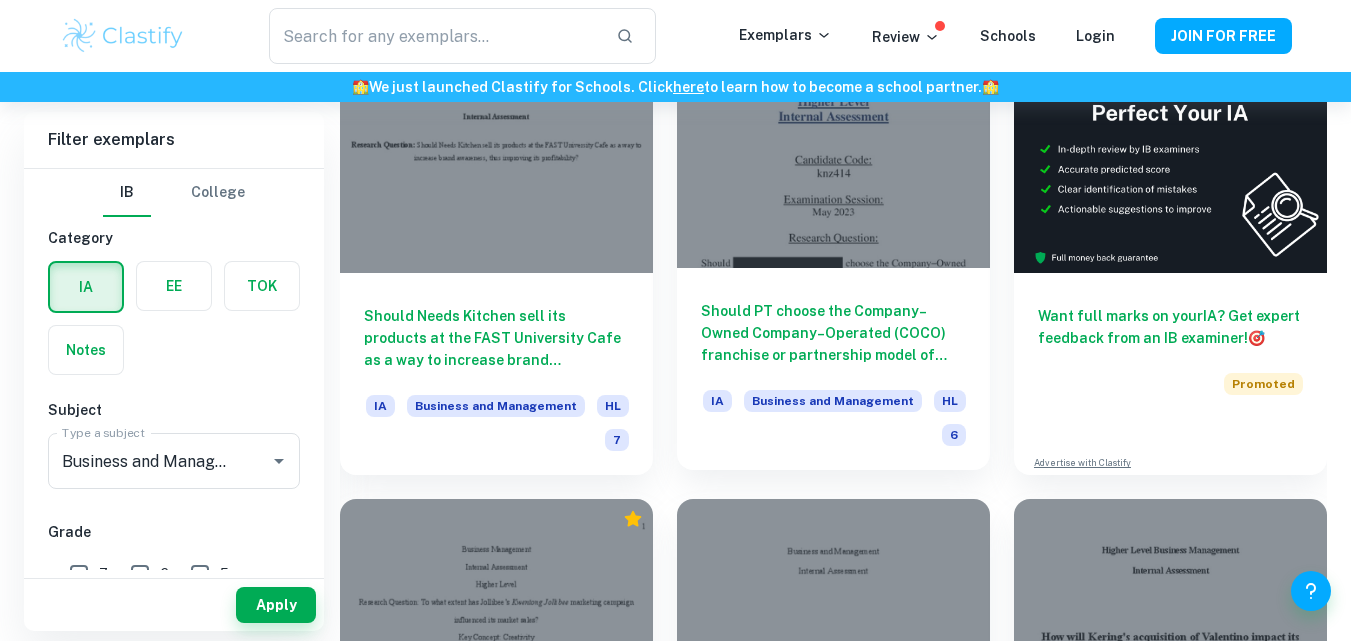 click at bounding box center (833, 150) 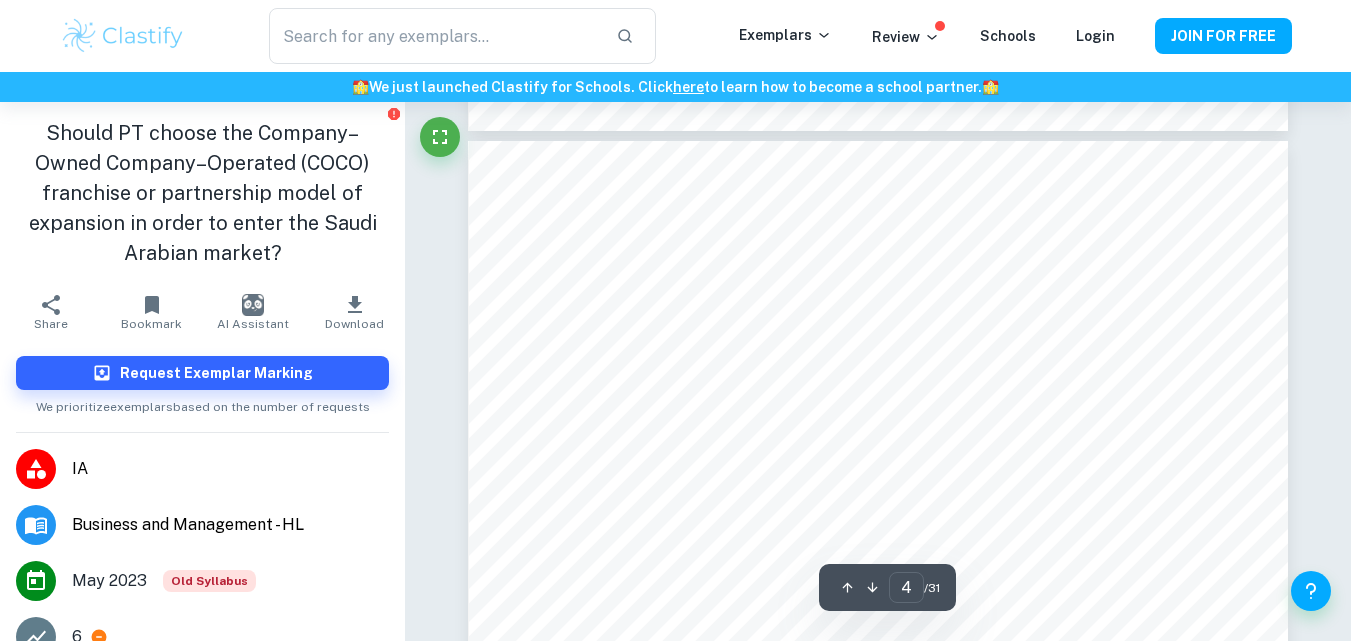 scroll, scrollTop: 3458, scrollLeft: 0, axis: vertical 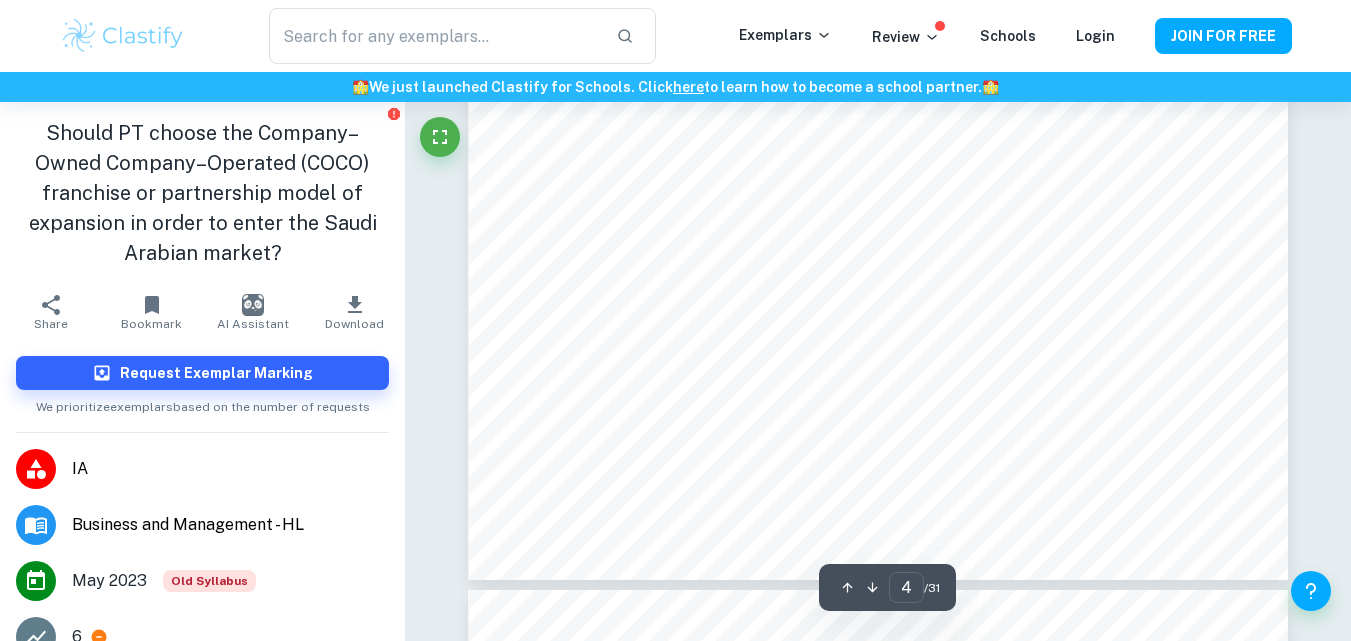 type on "5" 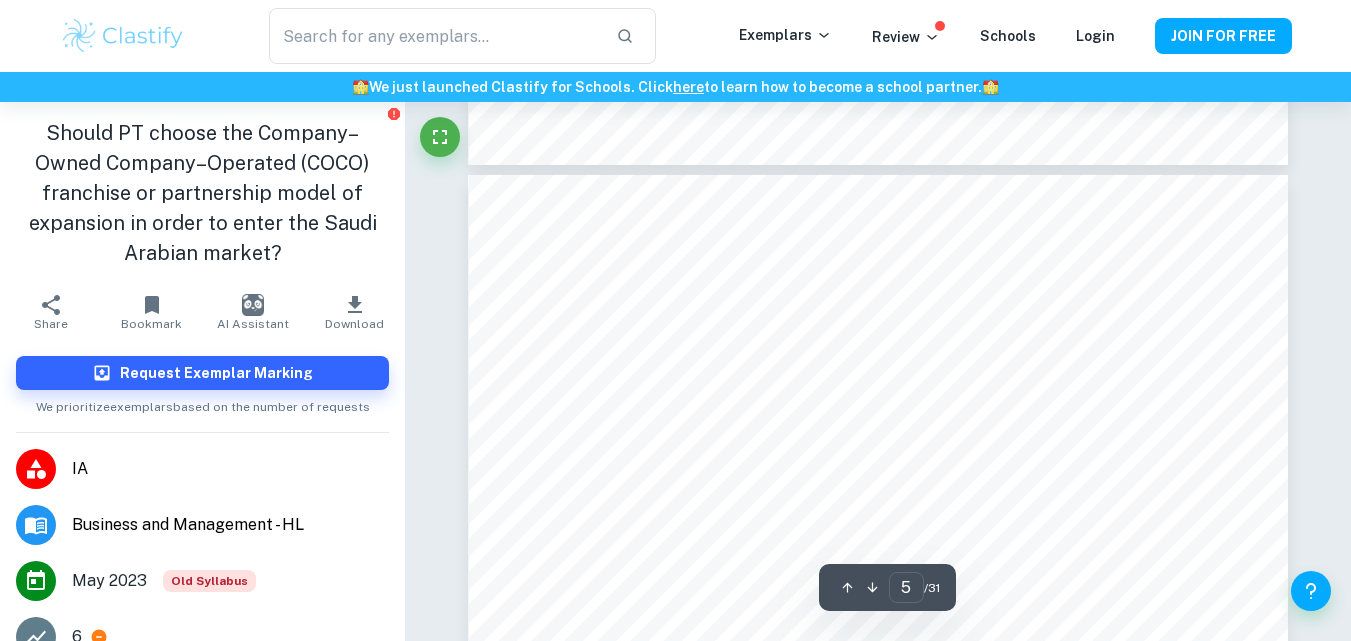 scroll, scrollTop: 4494, scrollLeft: 0, axis: vertical 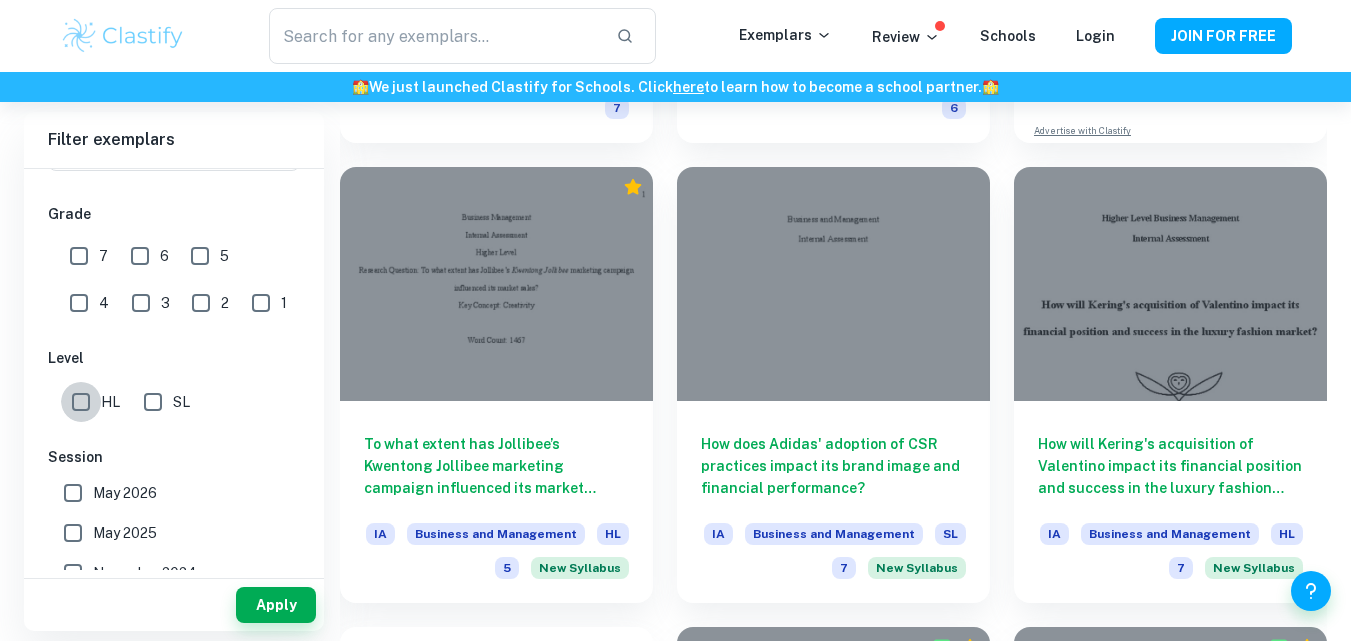 click on "HL" at bounding box center [81, 402] 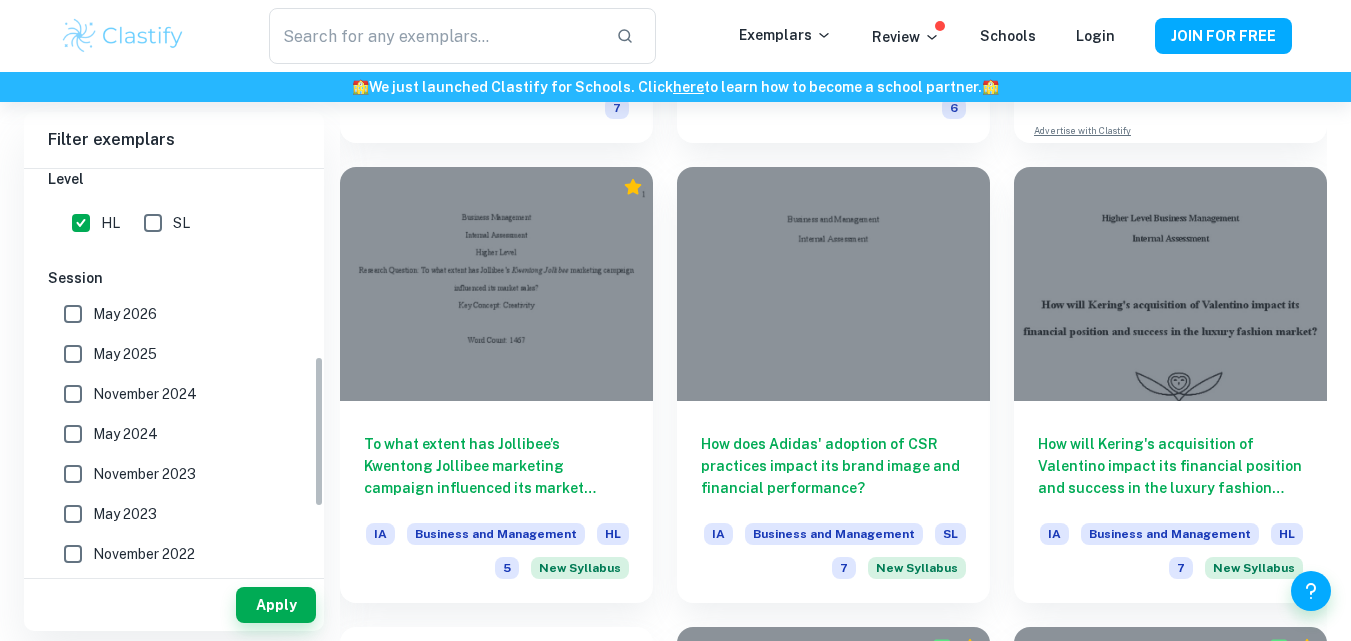 scroll, scrollTop: 498, scrollLeft: 0, axis: vertical 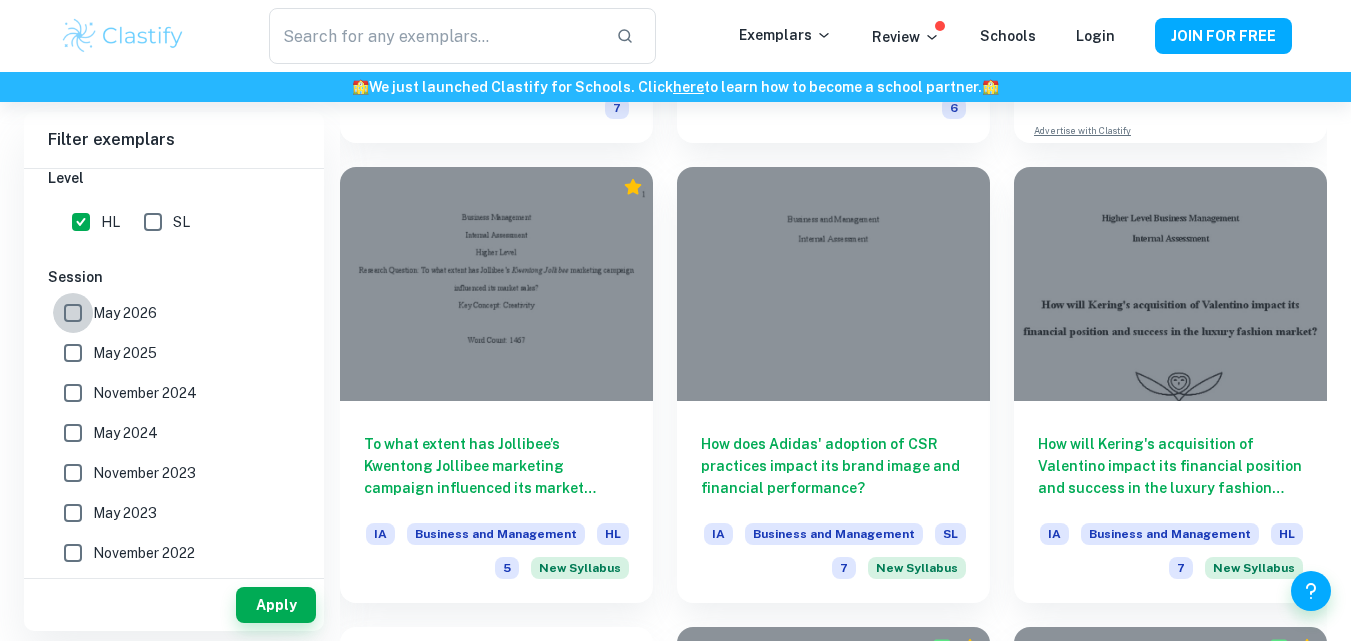 click on "May 2026" at bounding box center (73, 313) 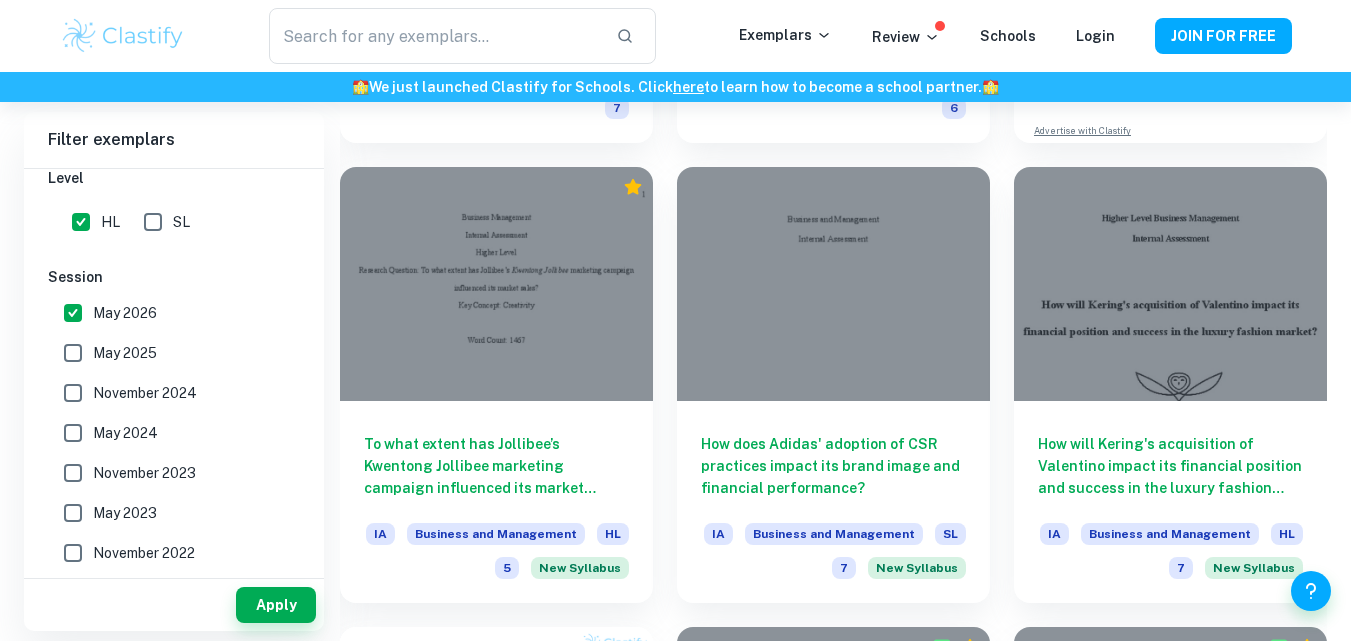scroll, scrollTop: 1204, scrollLeft: 0, axis: vertical 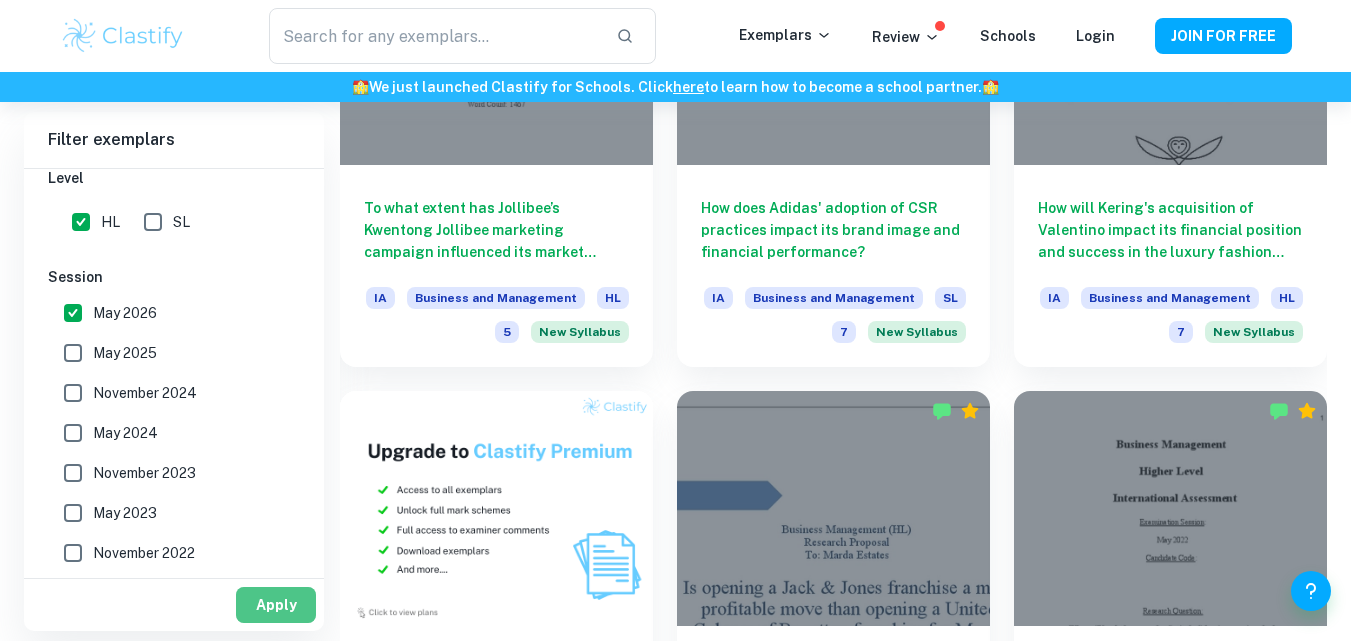 click on "Apply" at bounding box center [276, 605] 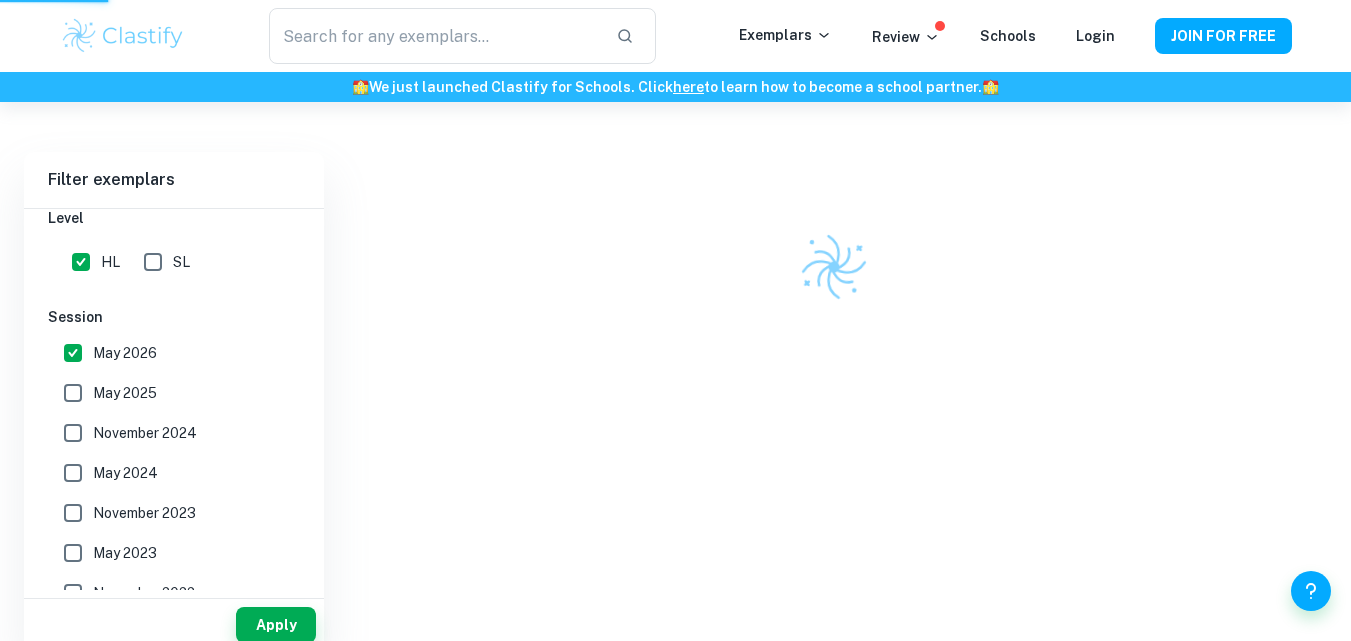 scroll, scrollTop: 462, scrollLeft: 0, axis: vertical 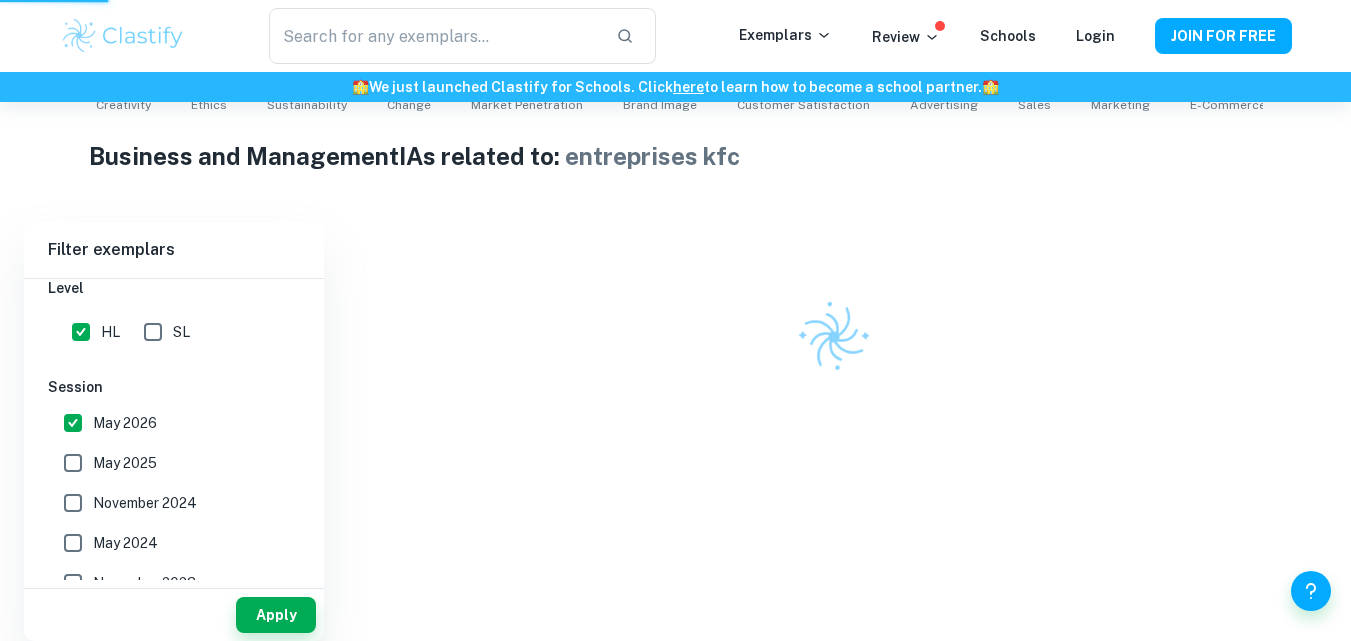 type on "entreprises kfc" 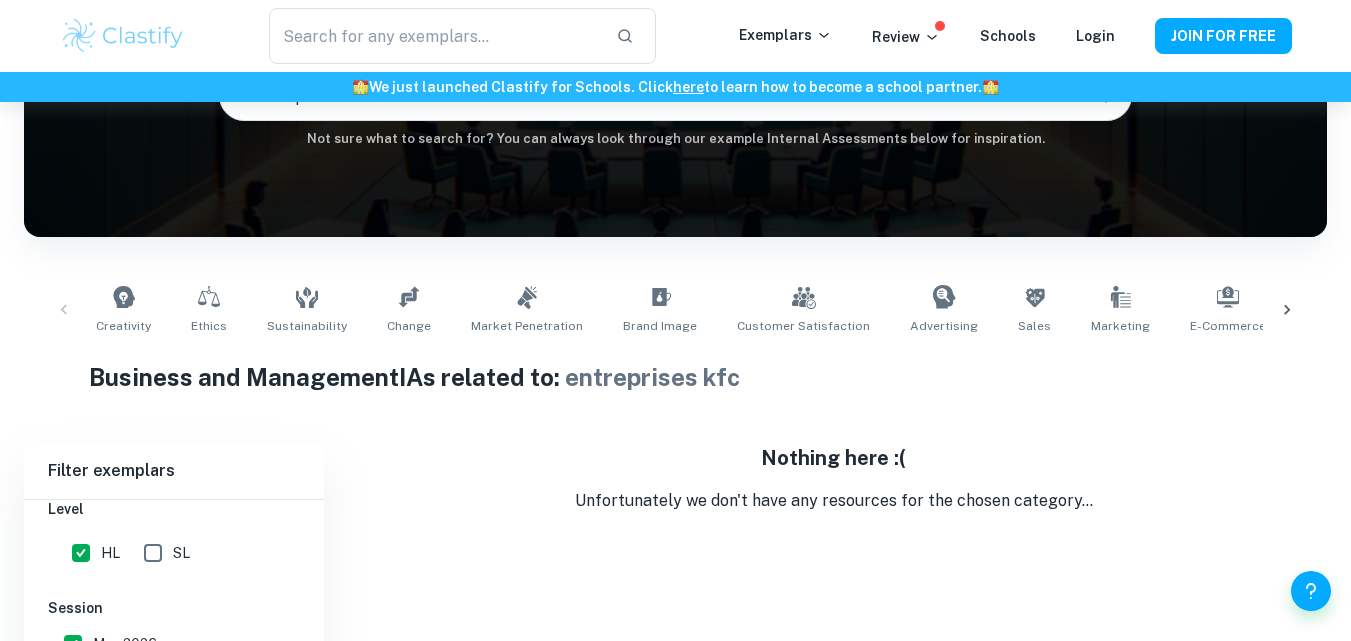 scroll, scrollTop: 333, scrollLeft: 0, axis: vertical 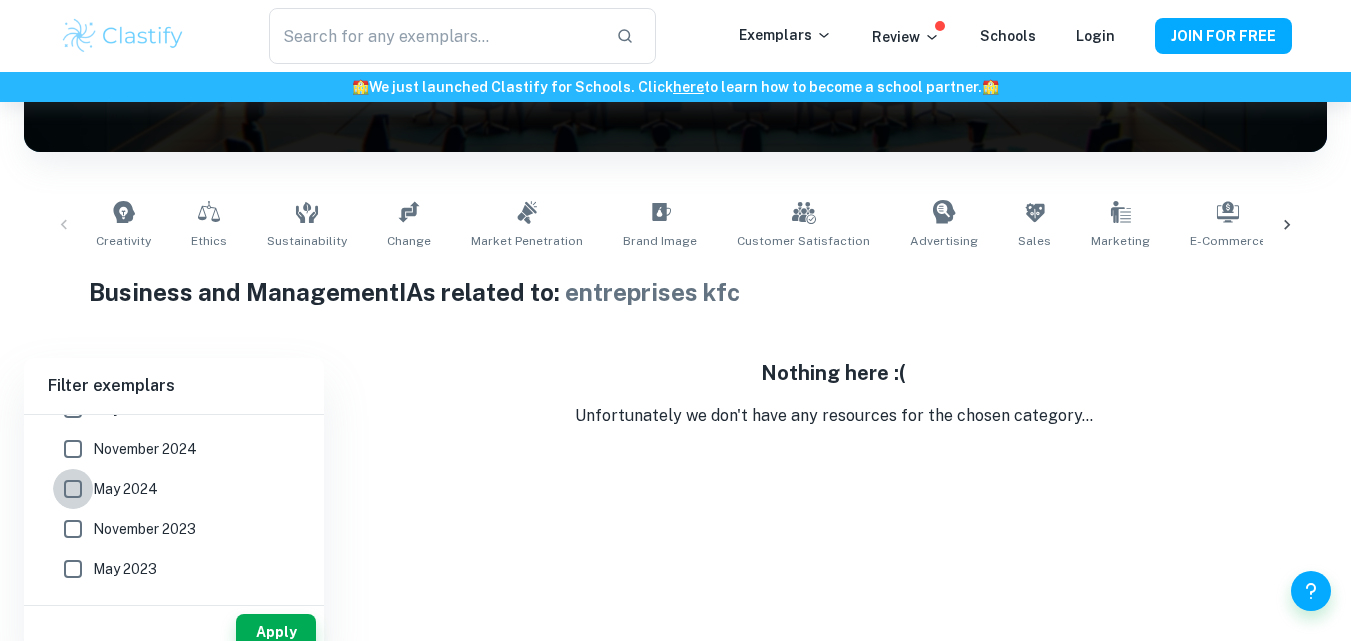 click on "May 2024" at bounding box center (73, 489) 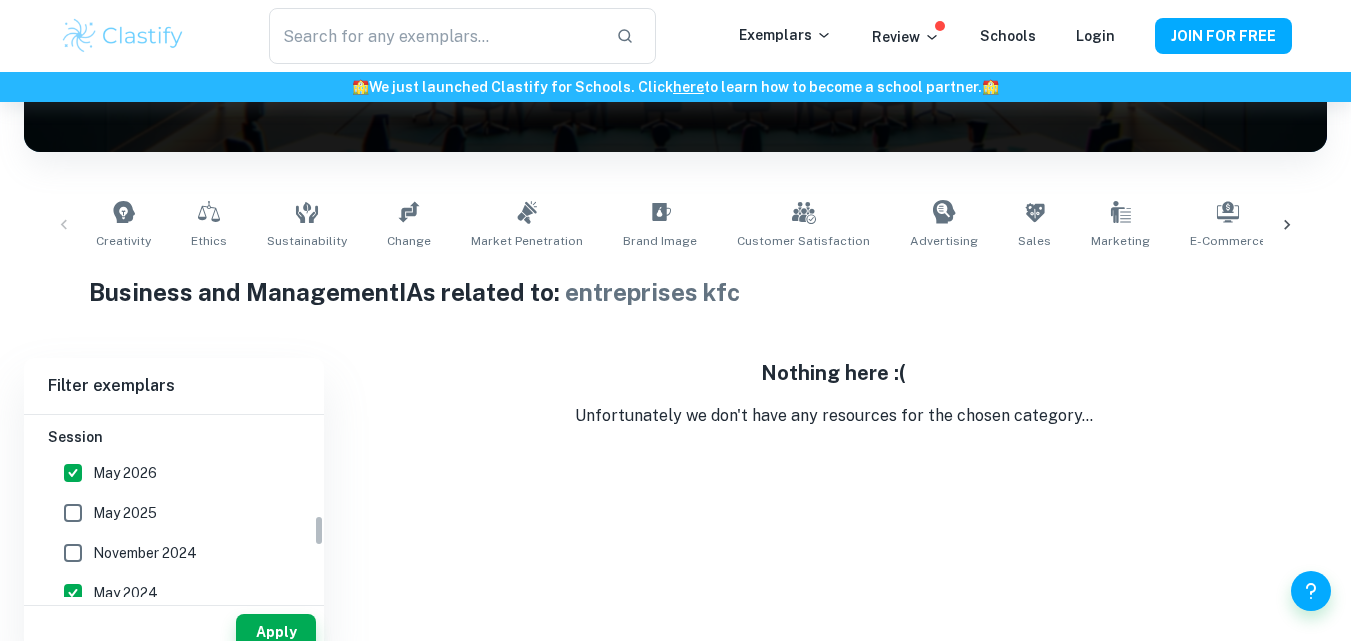 scroll, scrollTop: 589, scrollLeft: 0, axis: vertical 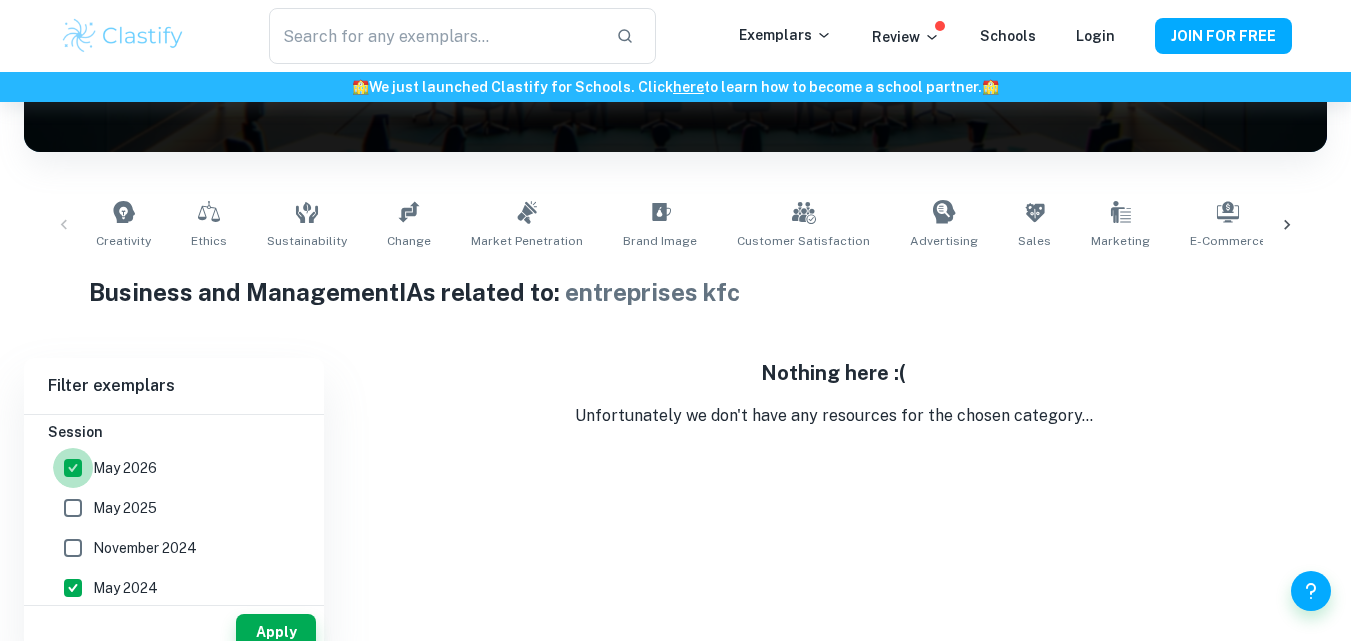 click on "May 2026" at bounding box center (73, 468) 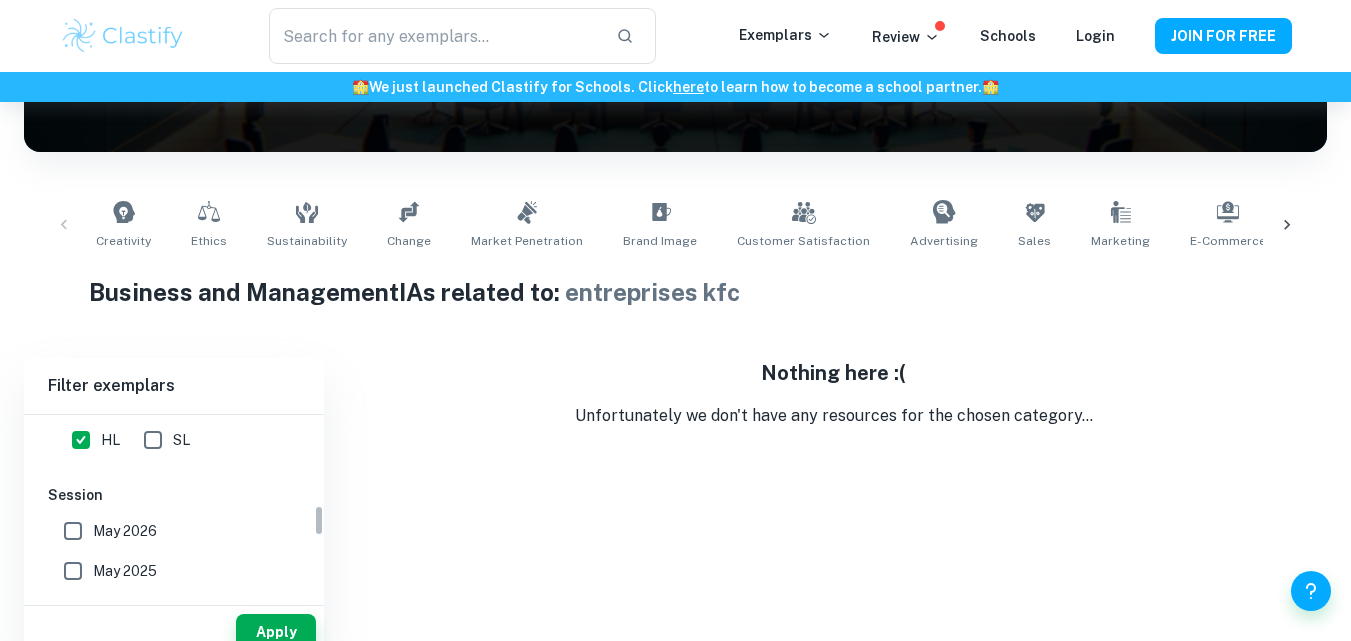 scroll, scrollTop: 527, scrollLeft: 0, axis: vertical 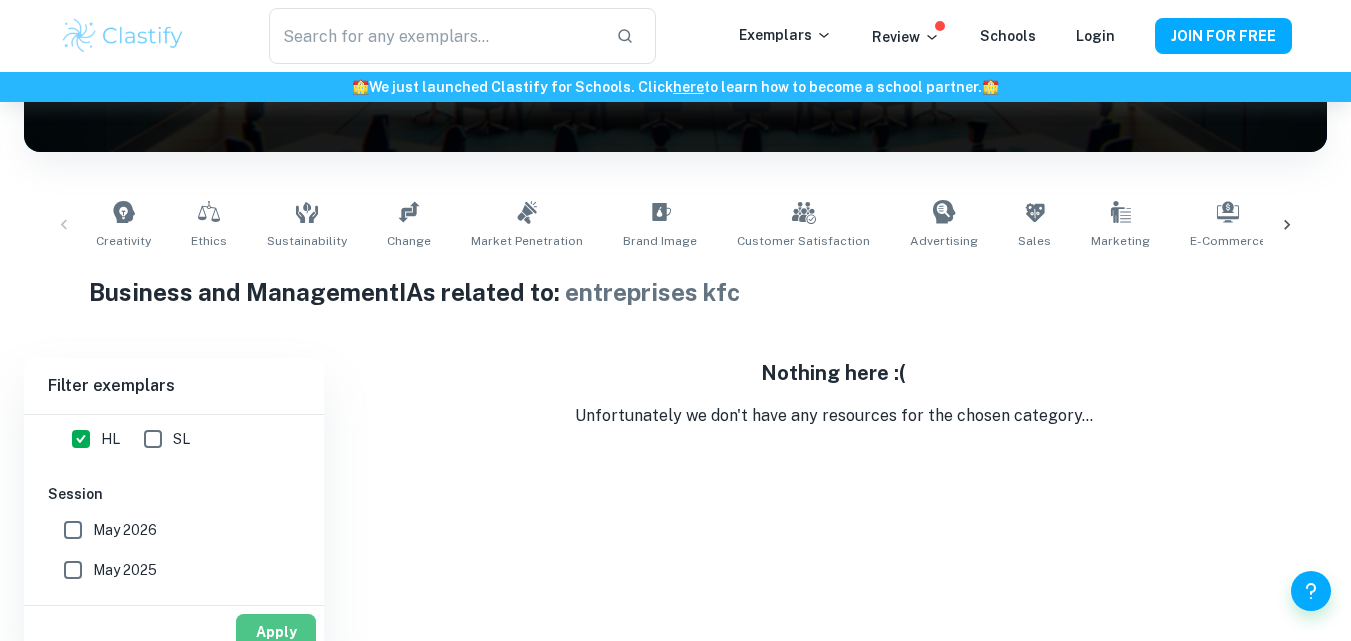click on "Apply" at bounding box center [276, 632] 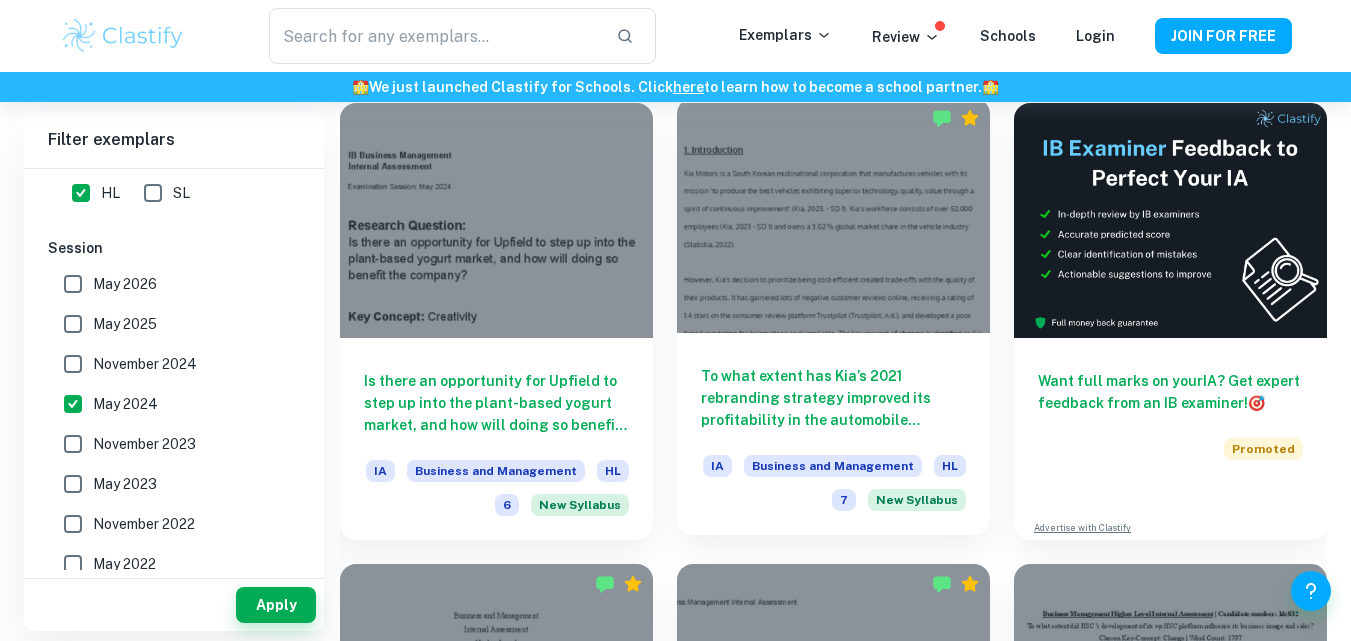 scroll, scrollTop: 514, scrollLeft: 0, axis: vertical 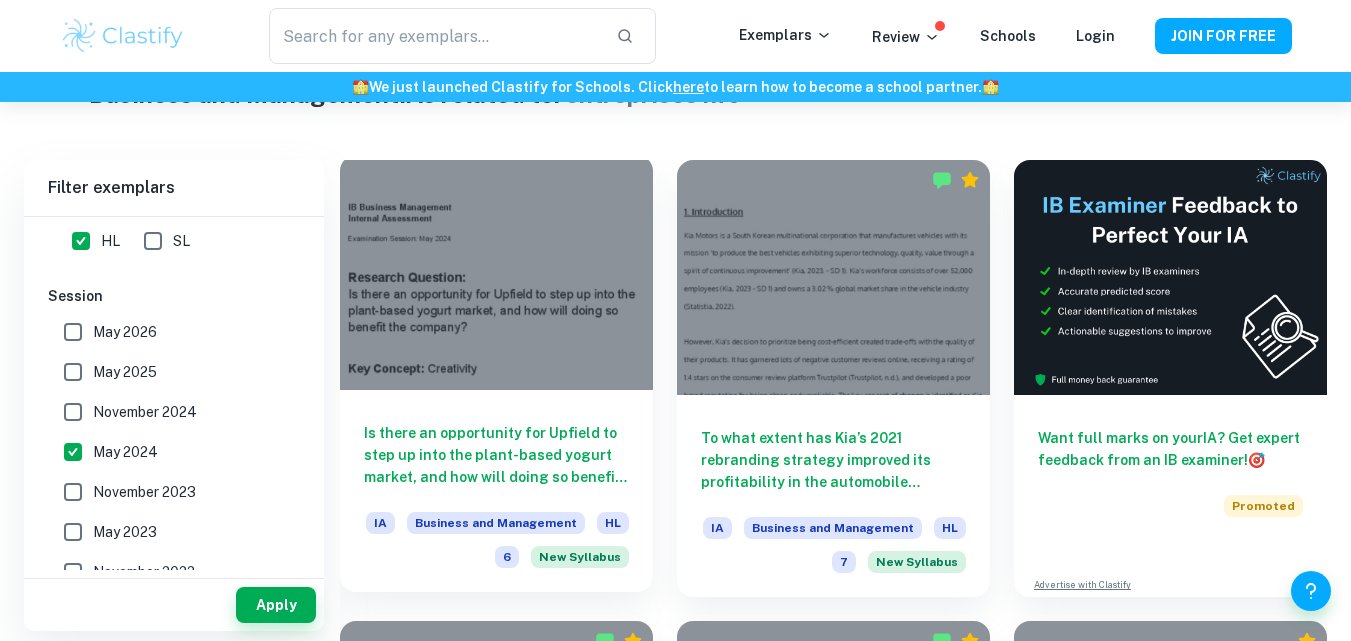 click at bounding box center [496, 272] 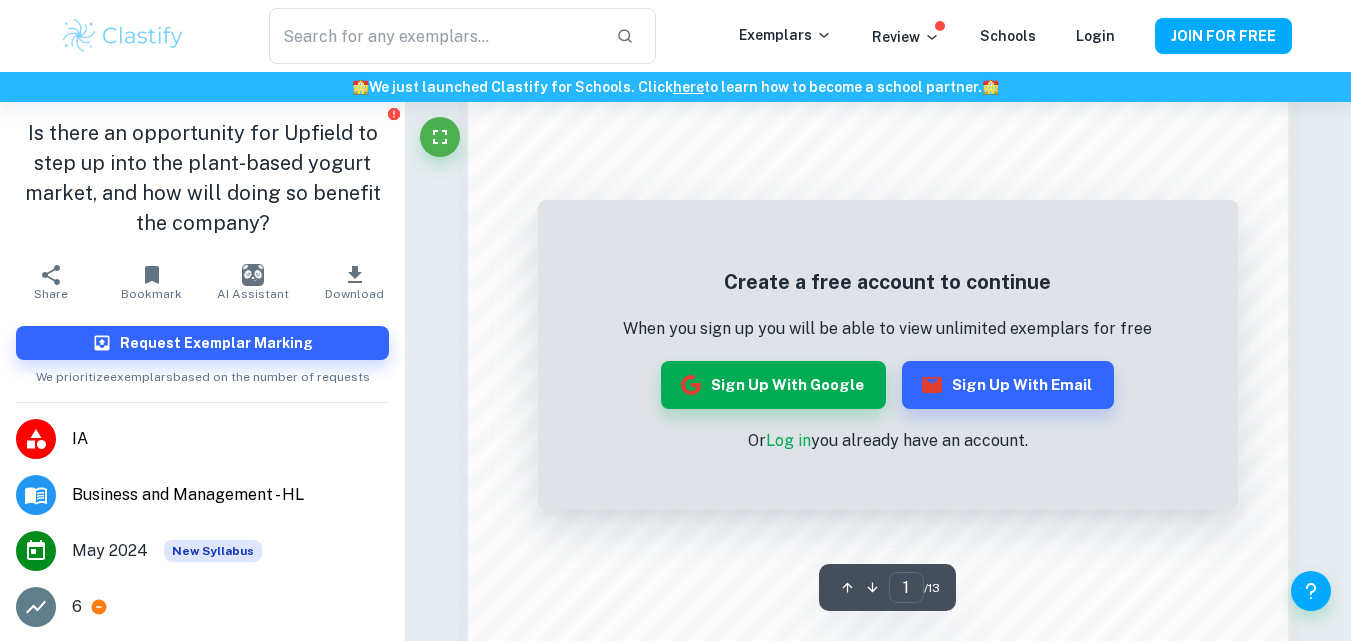 scroll, scrollTop: 1242, scrollLeft: 0, axis: vertical 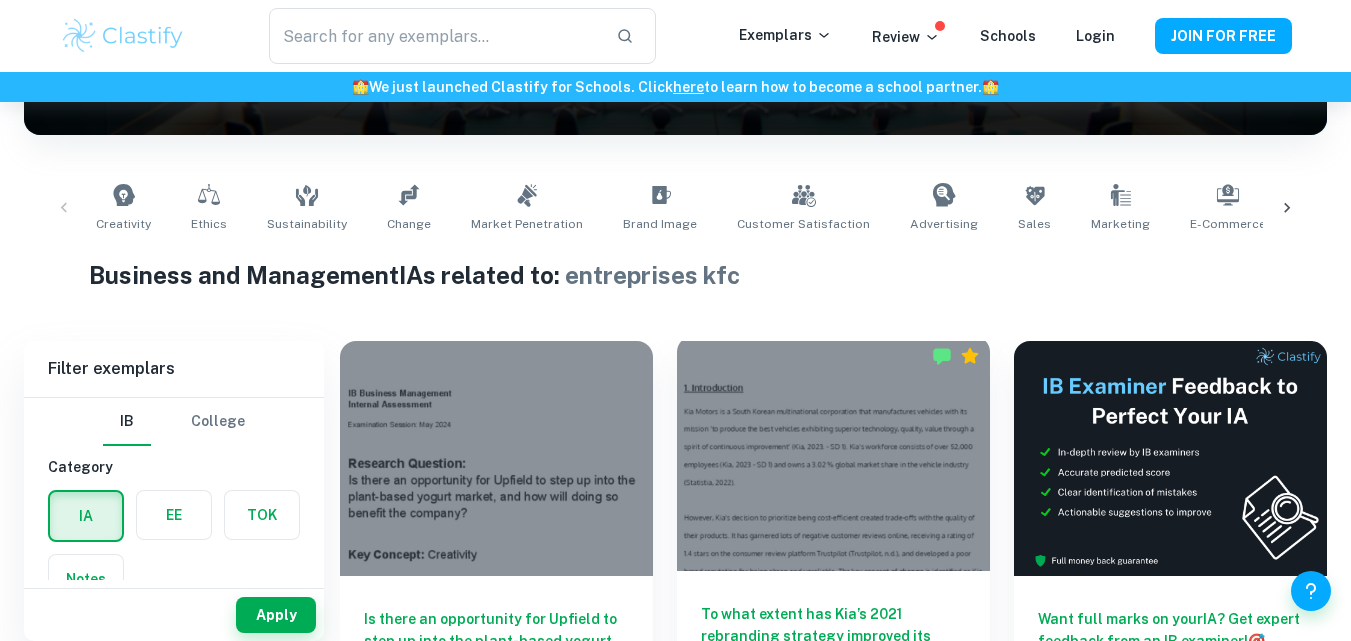 click at bounding box center [833, 453] 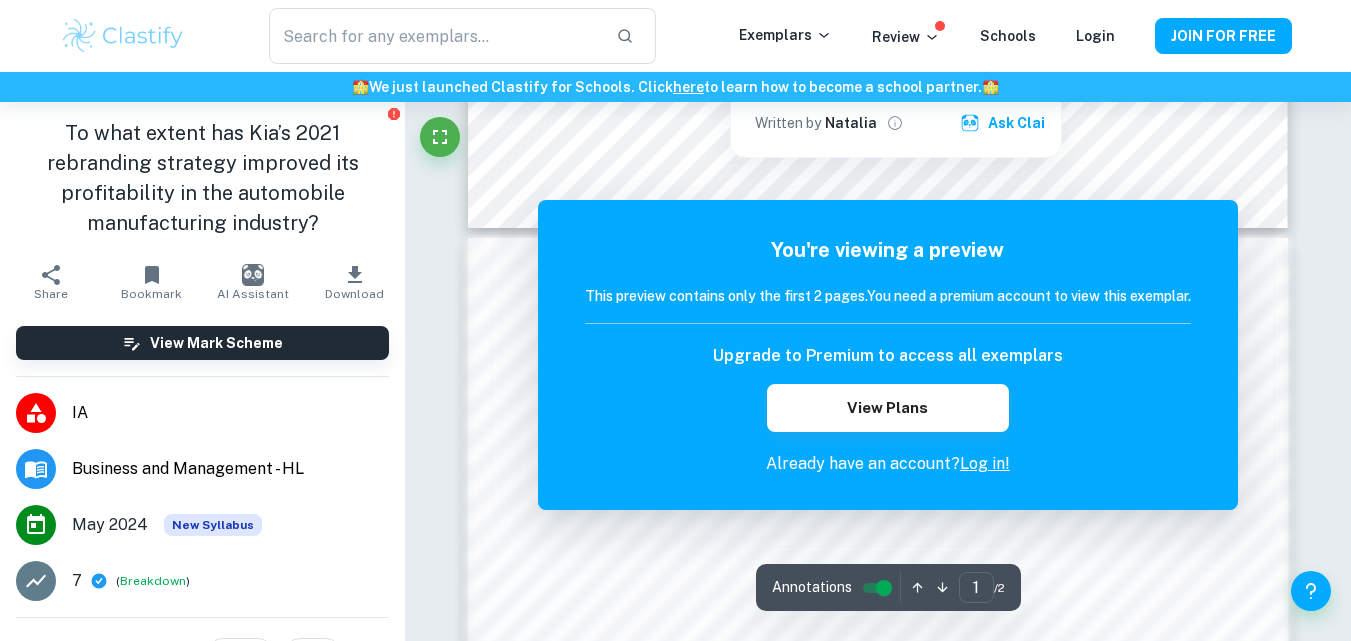 scroll, scrollTop: 1062, scrollLeft: 0, axis: vertical 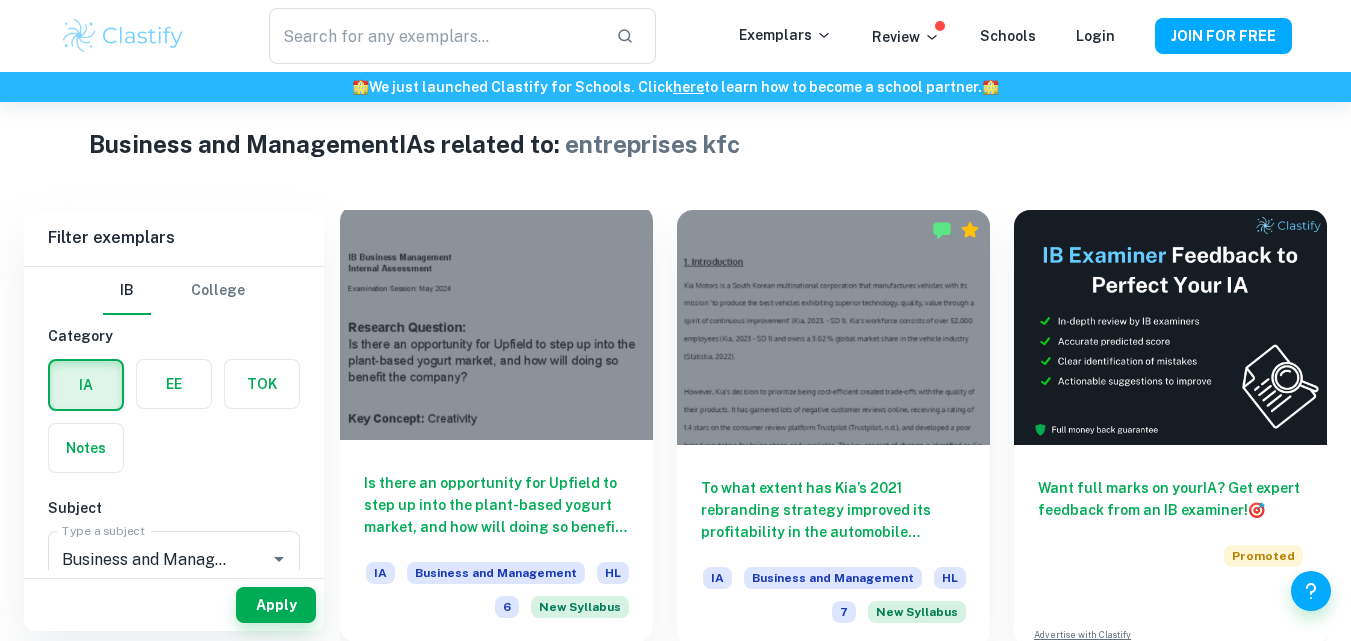 click at bounding box center [496, 322] 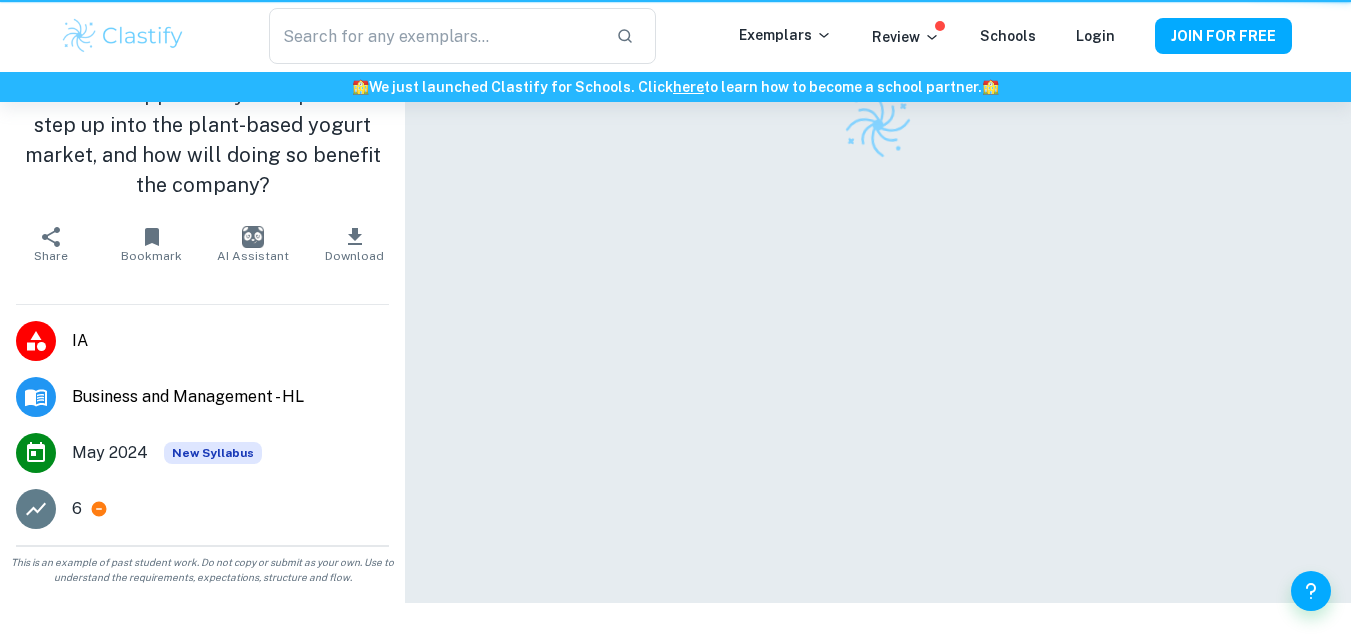 scroll, scrollTop: 0, scrollLeft: 0, axis: both 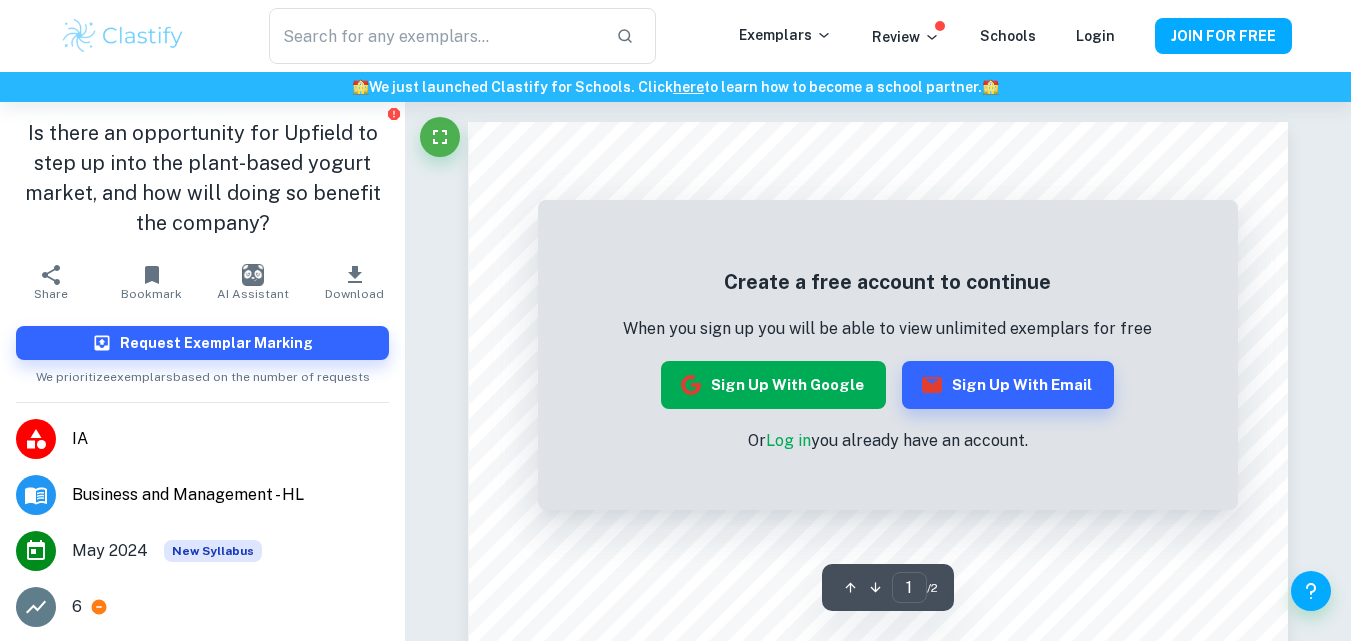 click on "Sign up with Google" at bounding box center [773, 385] 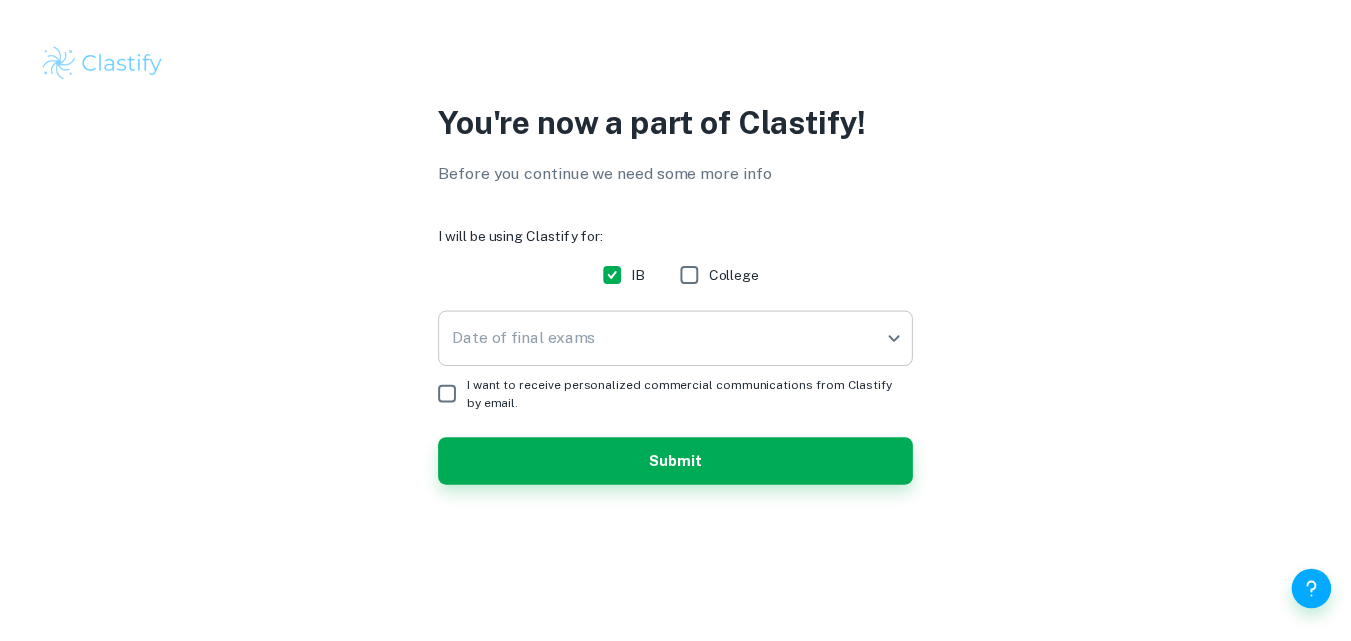 scroll, scrollTop: 0, scrollLeft: 0, axis: both 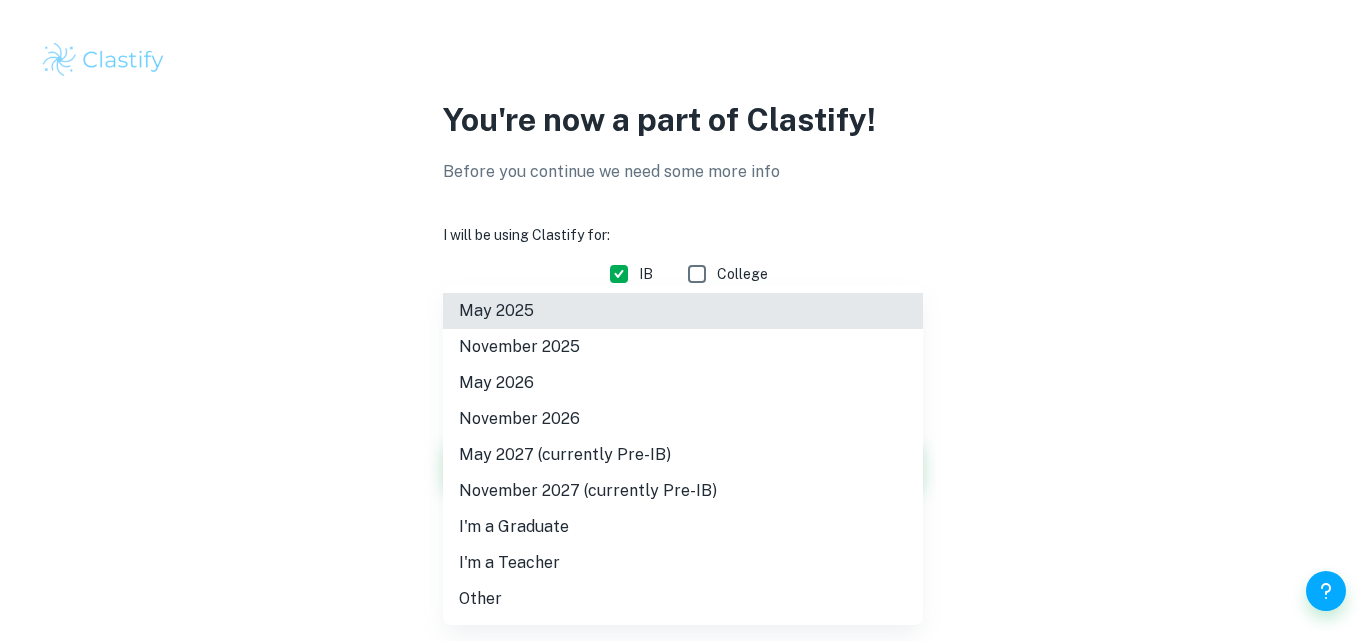 click on "We value your privacy We use cookies to enhance your browsing experience, serve personalised ads or content, and analyse our traffic. By clicking "Accept All", you consent to our use of cookies.   Cookie Policy Customise   Reject All   Accept All   Customise Consent Preferences   We use cookies to help you navigate efficiently and perform certain functions. You will find detailed information about all cookies under each consent category below. The cookies that are categorised as "Necessary" are stored on your browser as they are essential for enabling the basic functionalities of the site. ...  Show more For more information on how Google's third-party cookies operate and handle your data, see:   Google Privacy Policy Necessary Always Active Necessary cookies are required to enable the basic features of this site, such as providing secure log-in or adjusting your consent preferences. These cookies do not store any personally identifiable data. Functional Analytics Performance Advertisement Uncategorised" at bounding box center [683, 320] 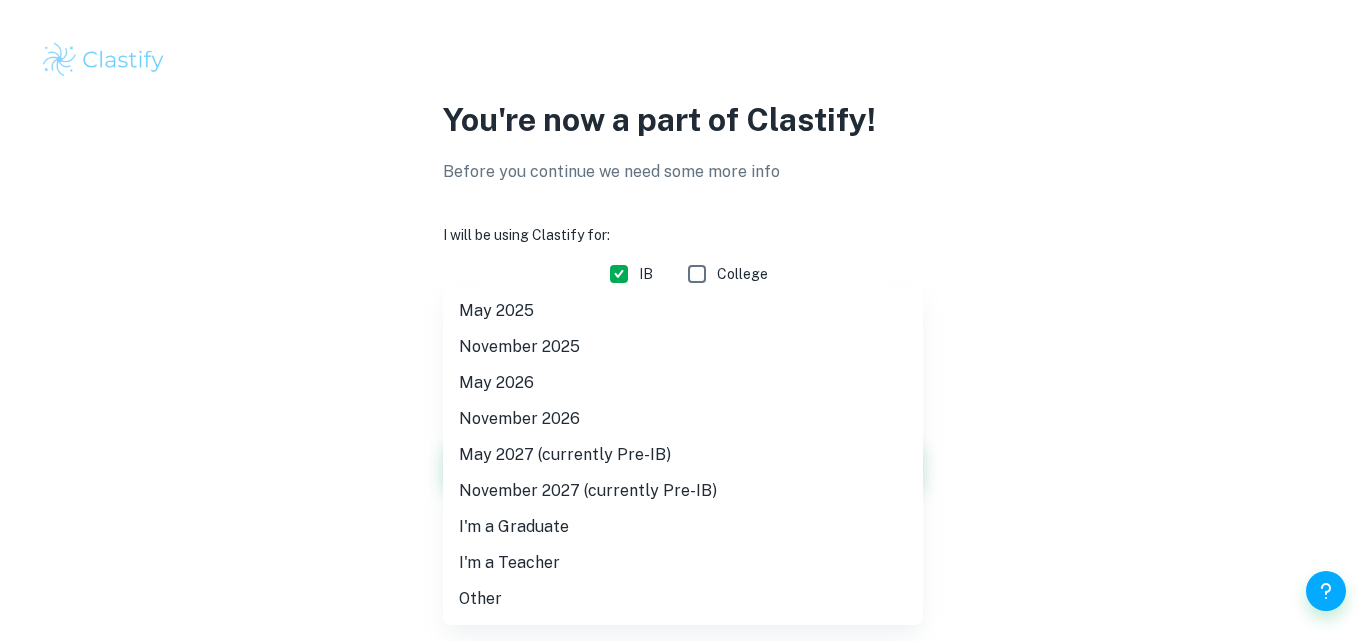 drag, startPoint x: 587, startPoint y: 364, endPoint x: 543, endPoint y: 385, distance: 48.754486 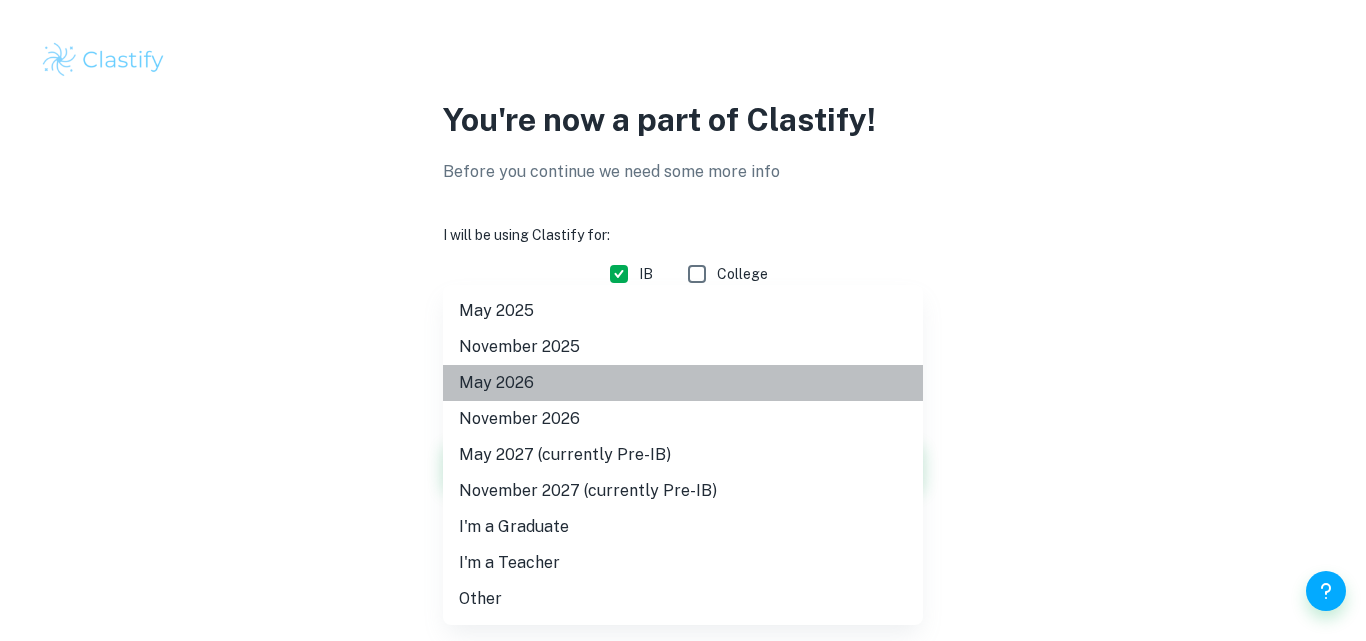 click on "May 2026" at bounding box center [683, 383] 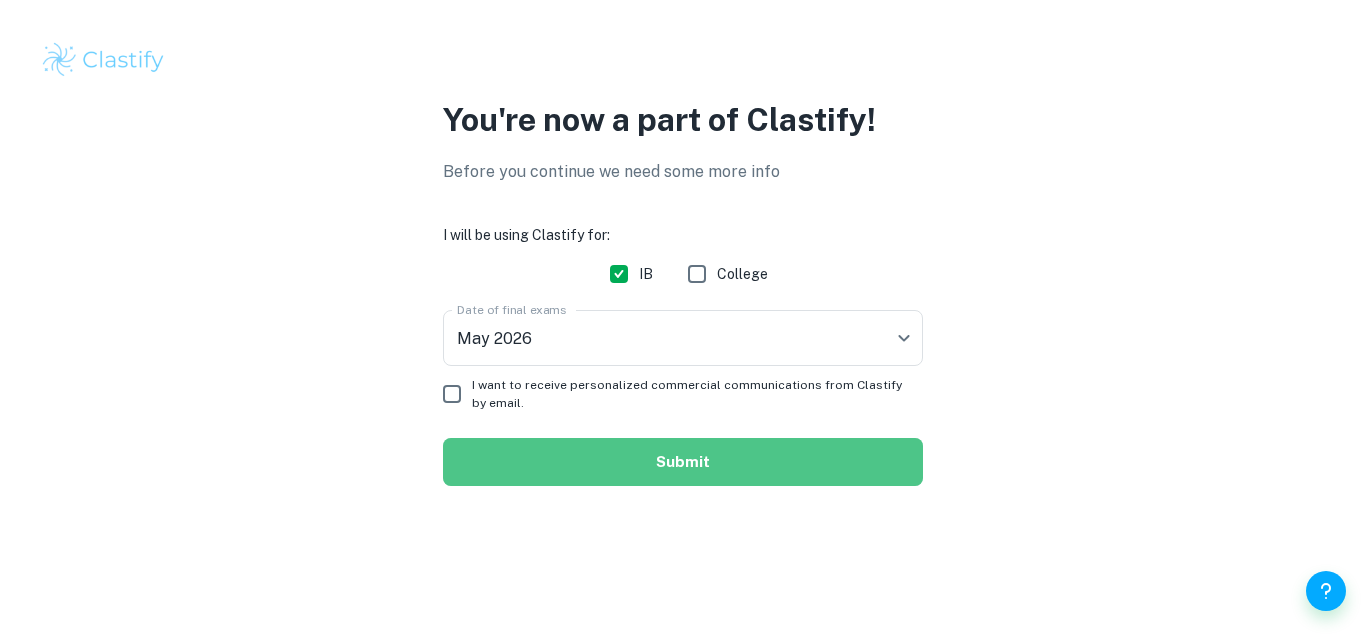 click on "Submit" at bounding box center (683, 462) 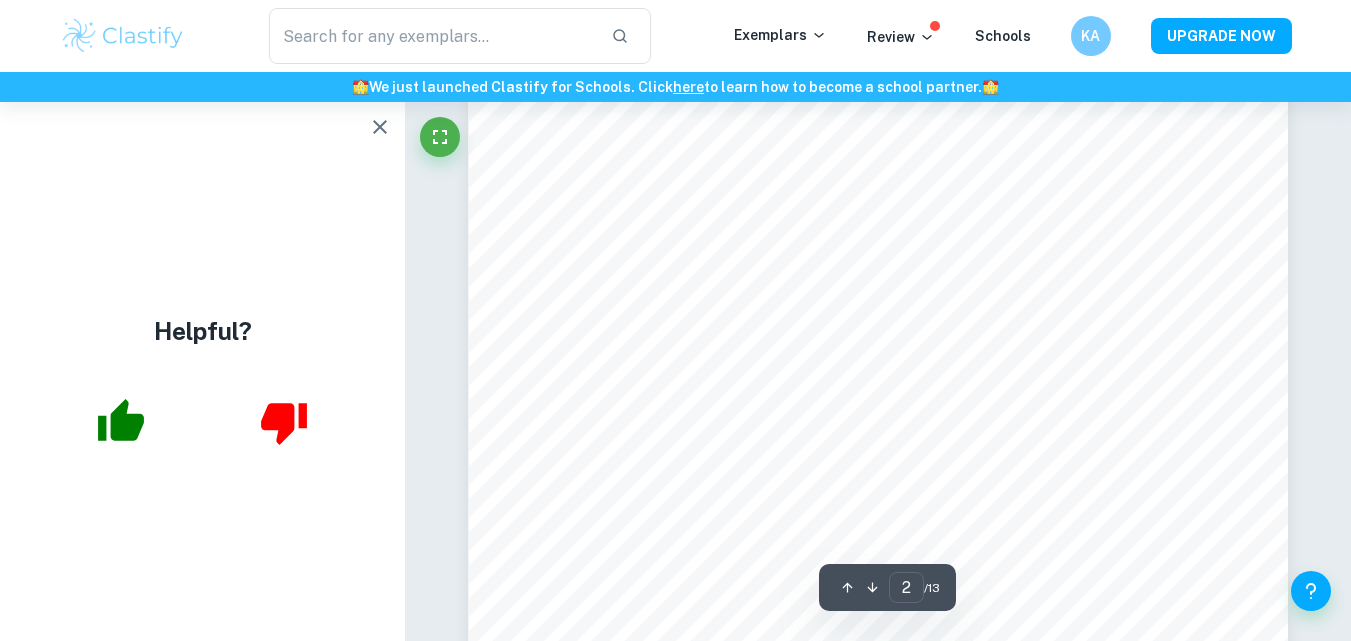 scroll, scrollTop: 1386, scrollLeft: 0, axis: vertical 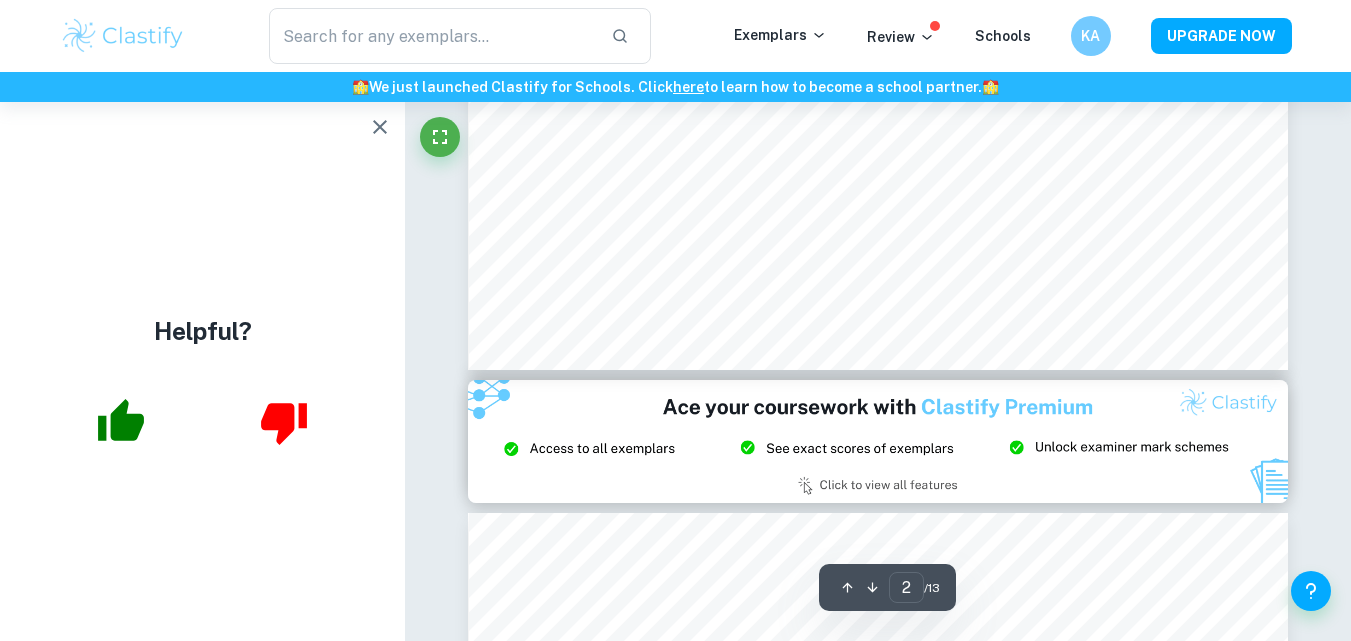 type on "3" 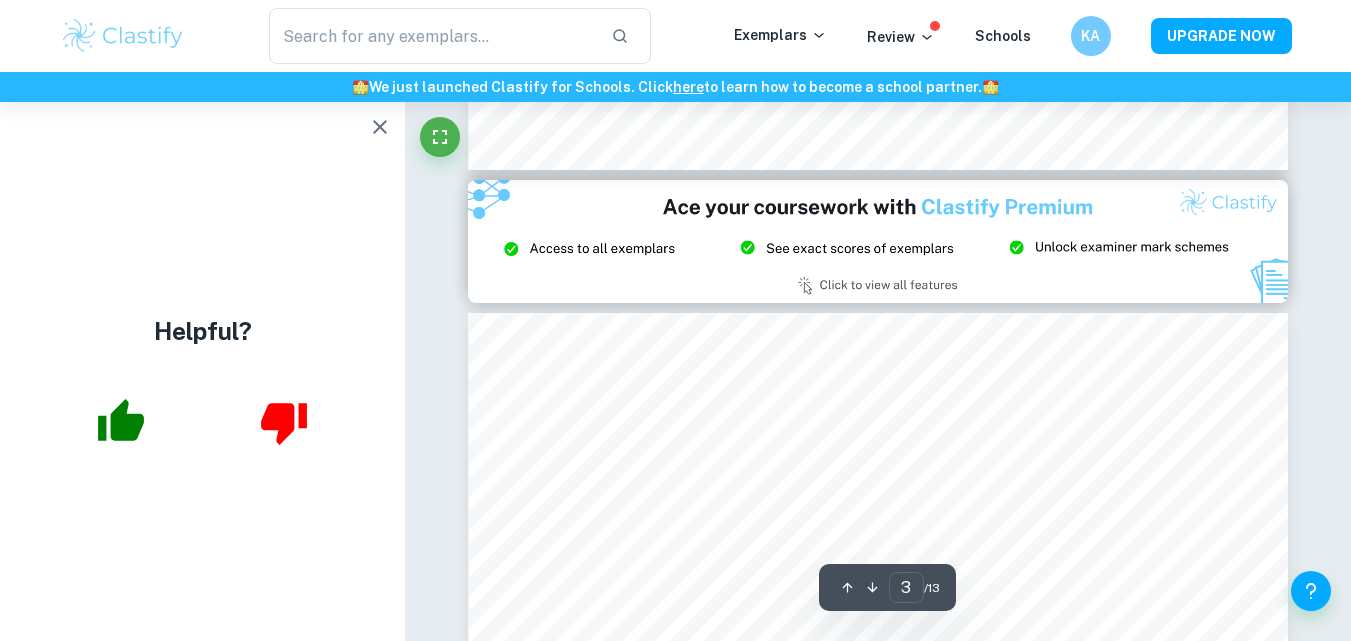 scroll, scrollTop: 2410, scrollLeft: 0, axis: vertical 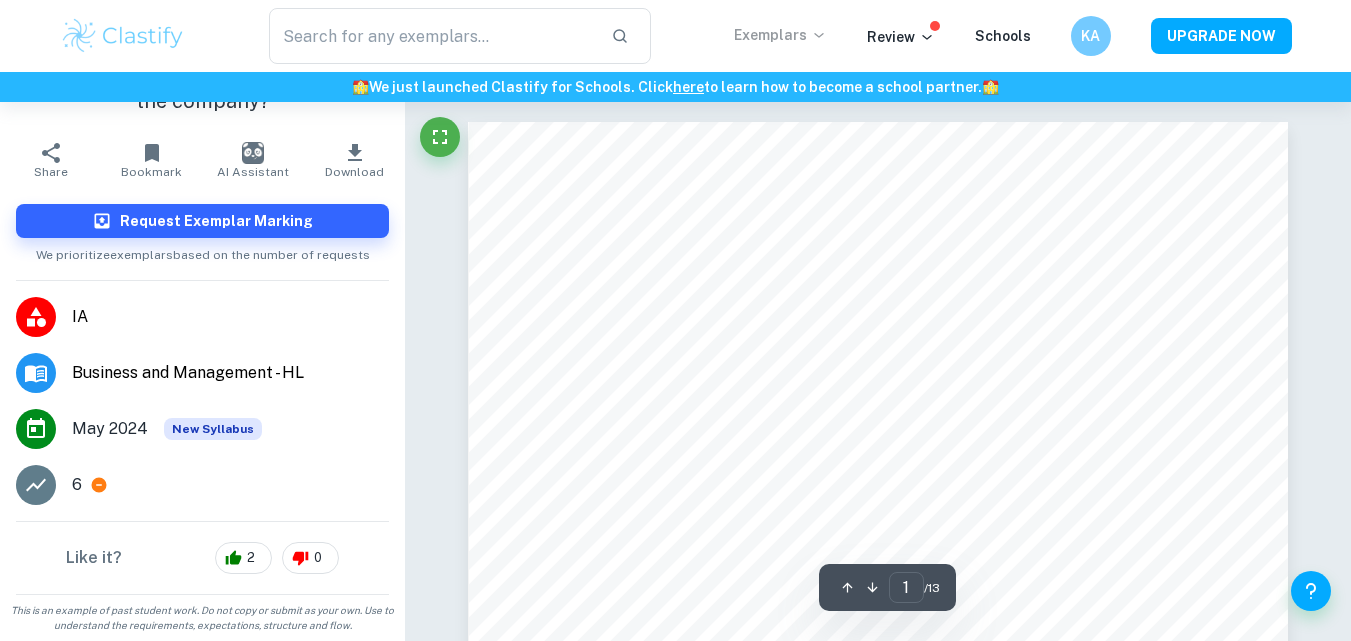 click on "Exemplars" at bounding box center (780, 35) 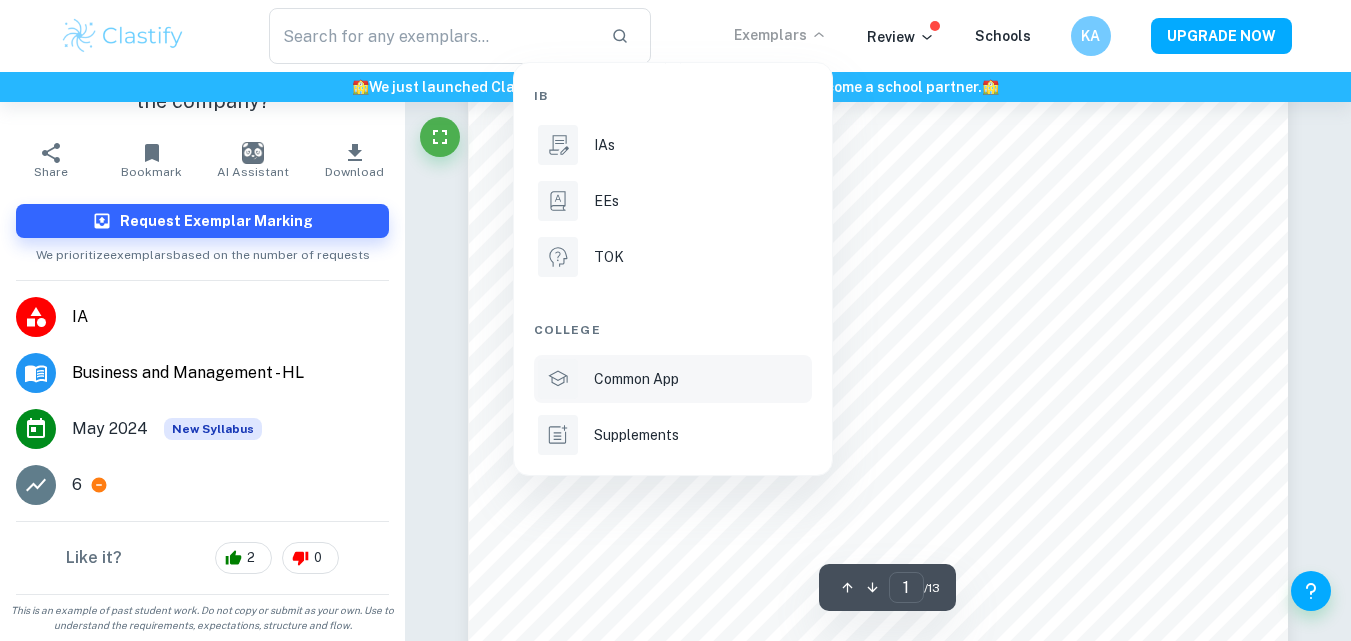 scroll, scrollTop: 280, scrollLeft: 0, axis: vertical 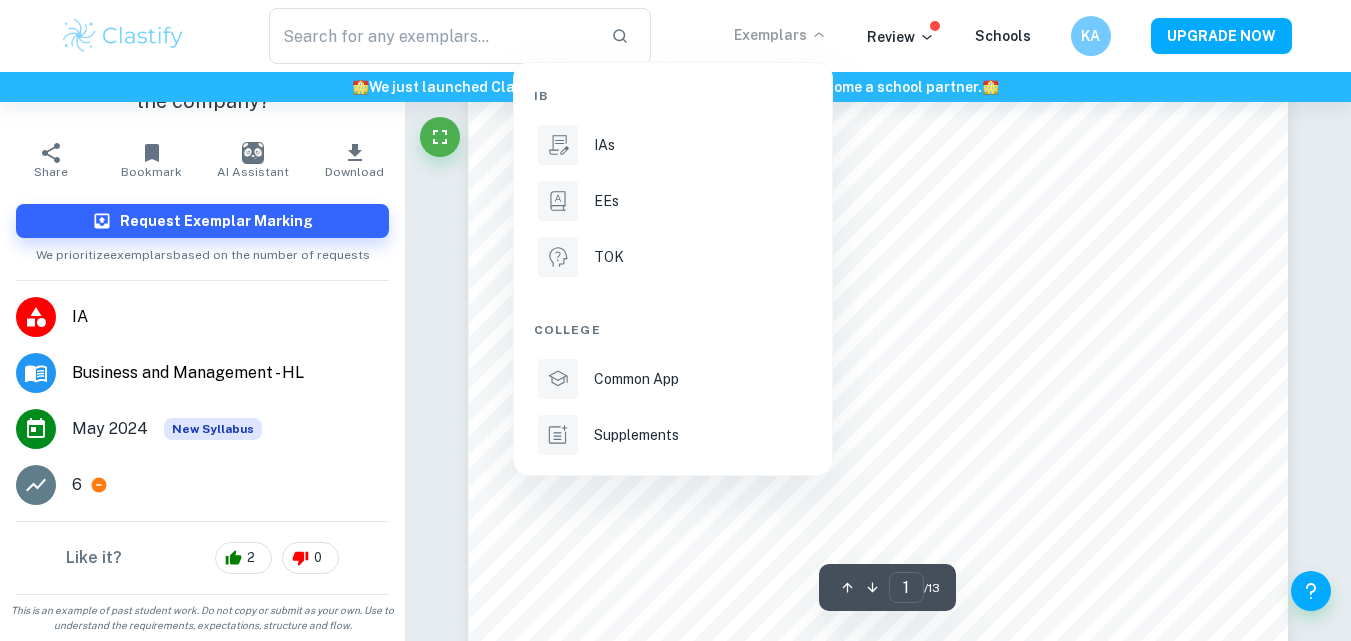 click at bounding box center [675, 320] 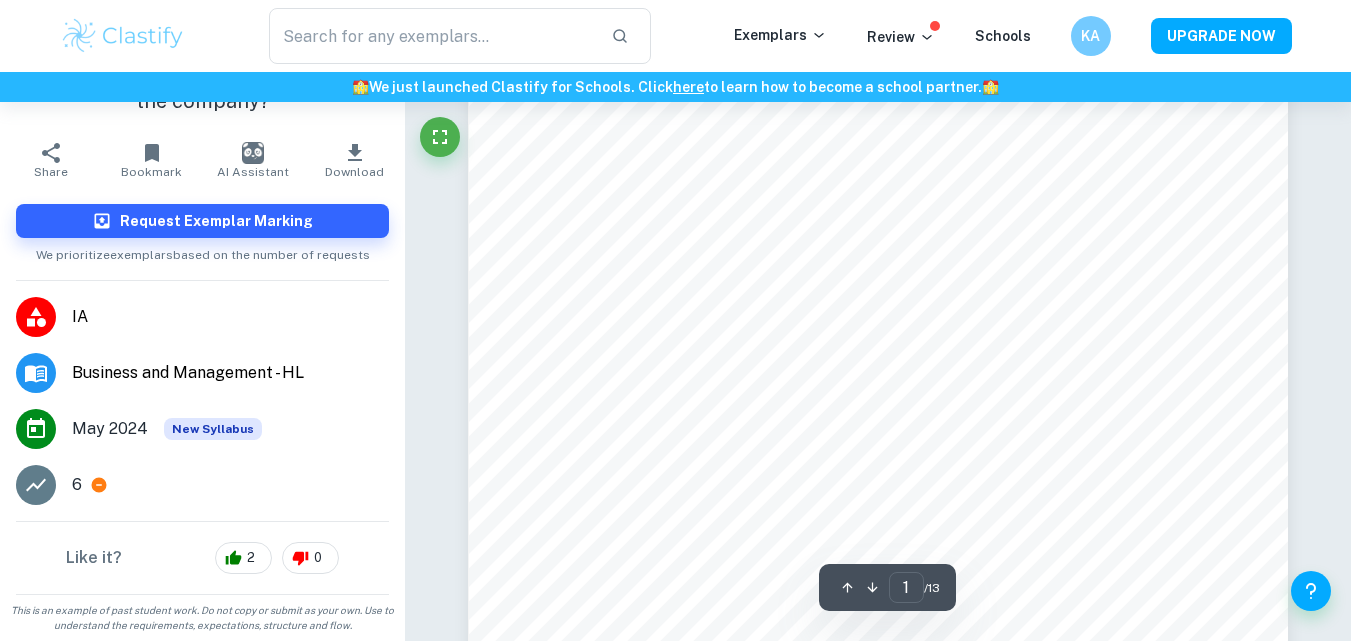 scroll, scrollTop: 0, scrollLeft: 0, axis: both 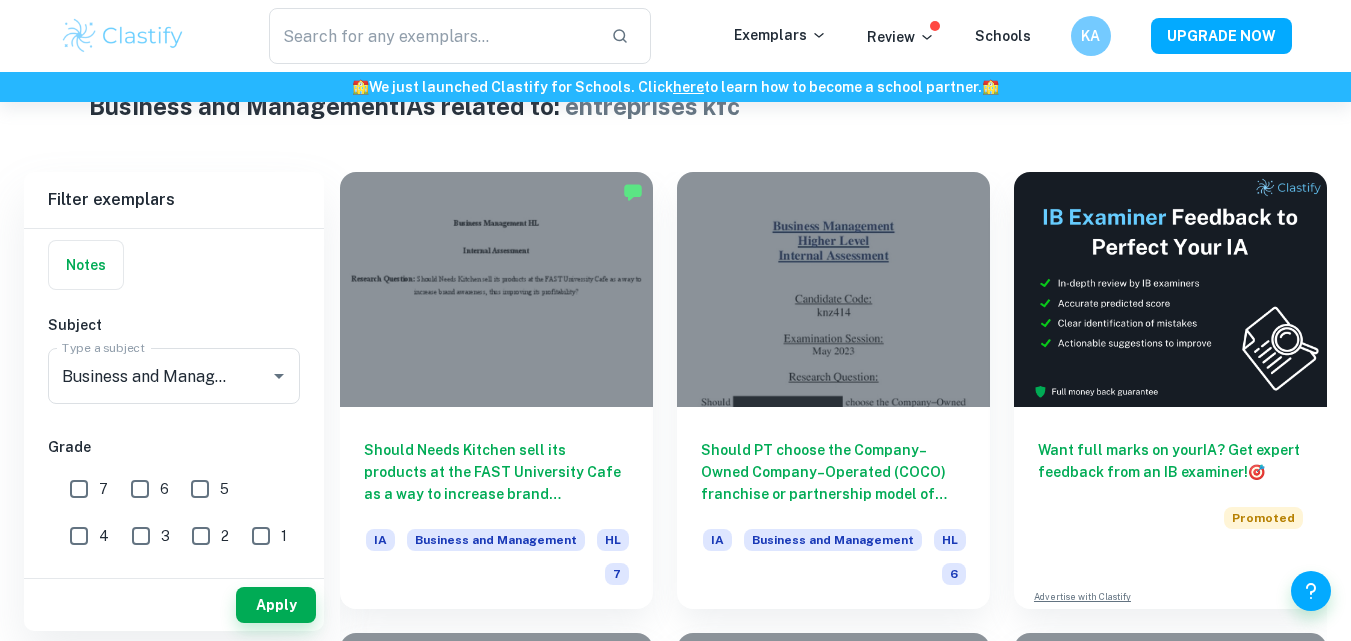 type on "entreprises kfc" 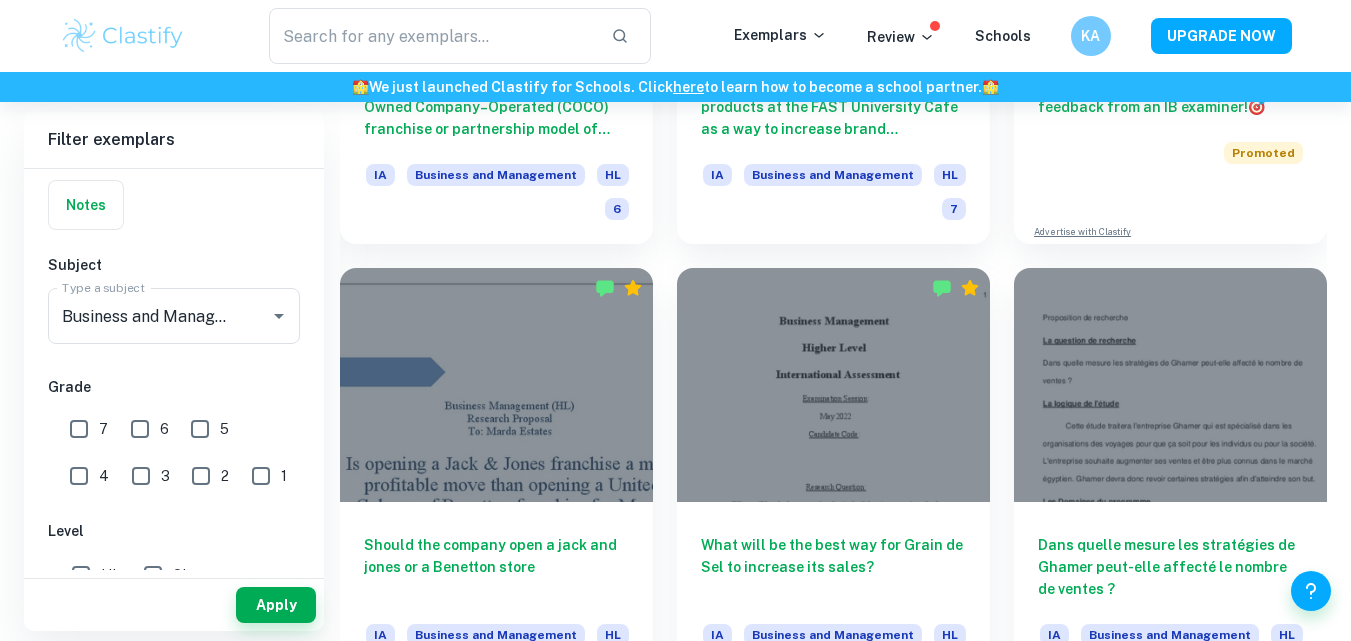 scroll, scrollTop: 868, scrollLeft: 0, axis: vertical 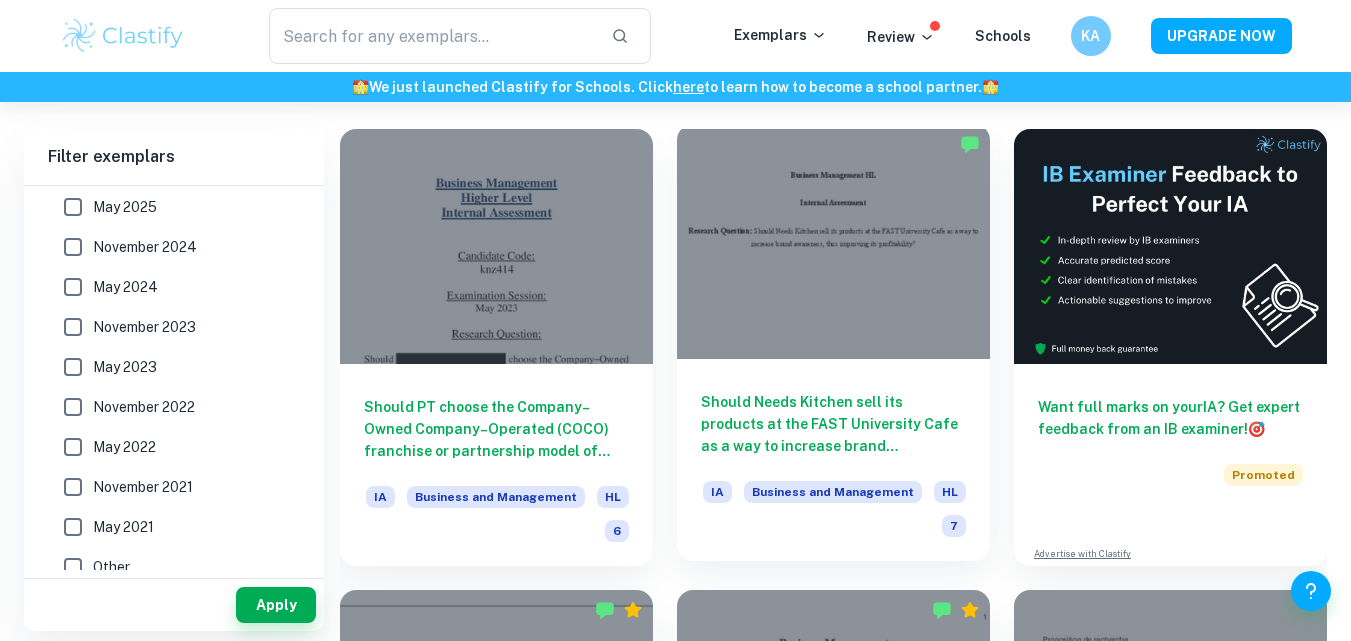 click at bounding box center [833, 241] 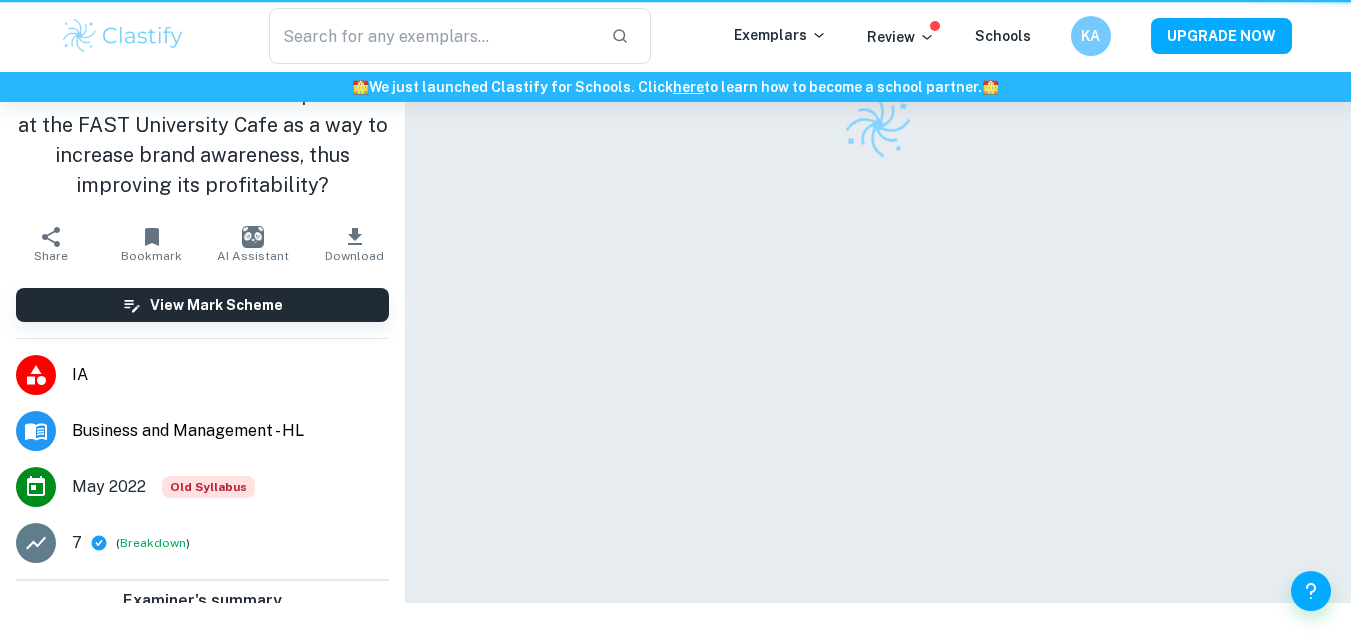 scroll, scrollTop: 0, scrollLeft: 0, axis: both 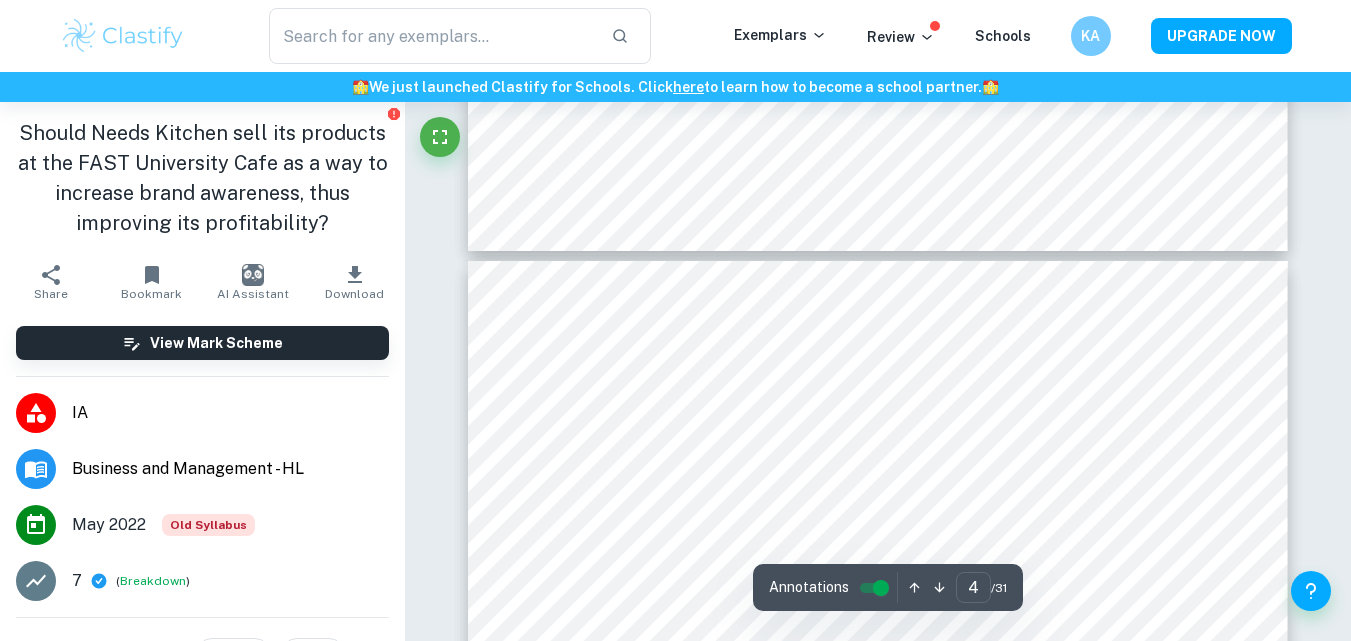type on "5" 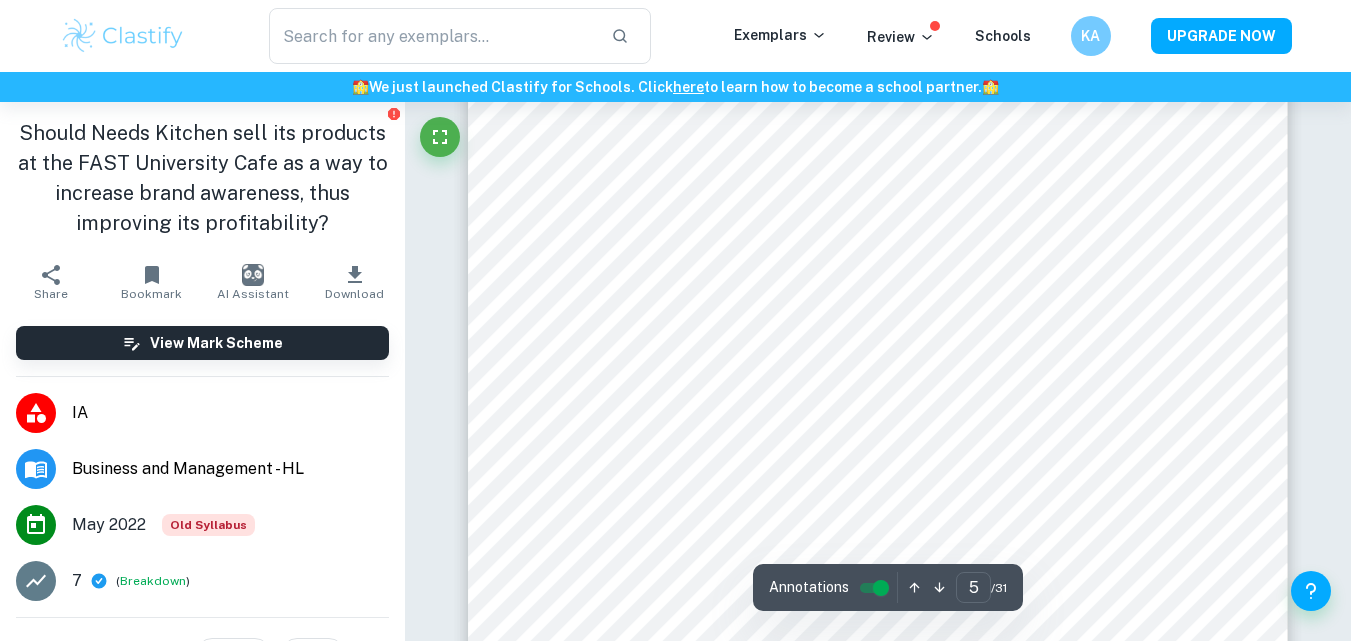 scroll, scrollTop: 4594, scrollLeft: 0, axis: vertical 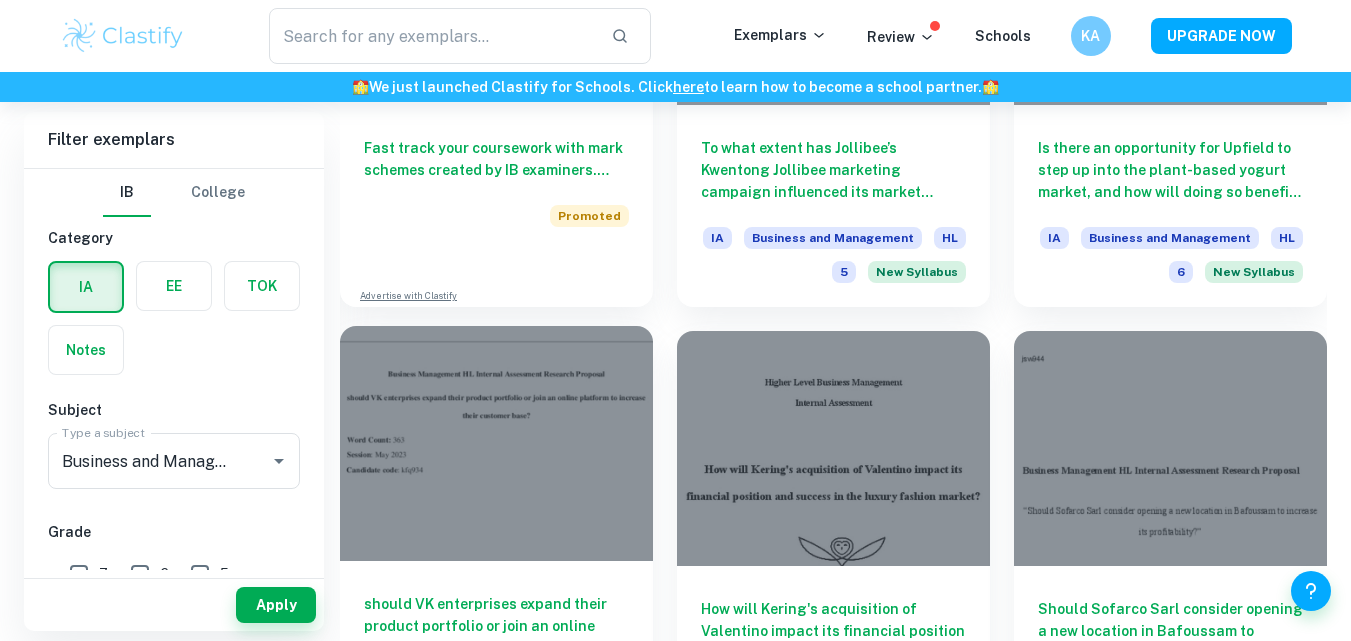 click at bounding box center [496, 443] 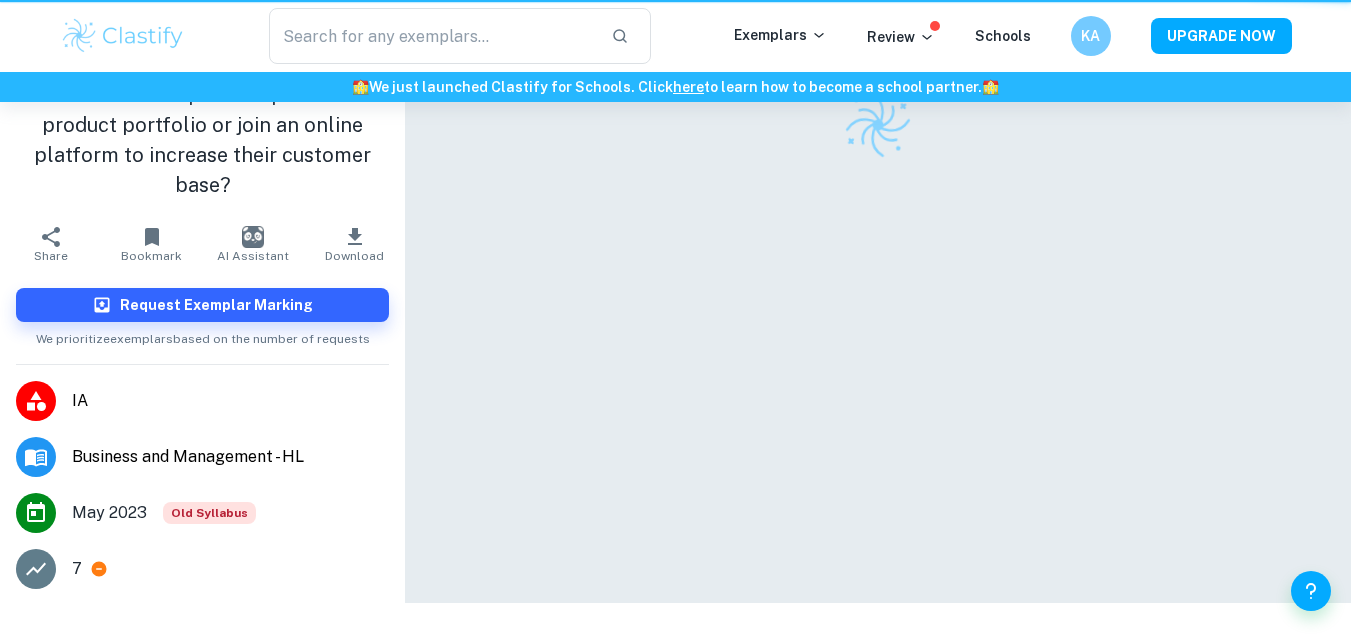 scroll, scrollTop: 0, scrollLeft: 0, axis: both 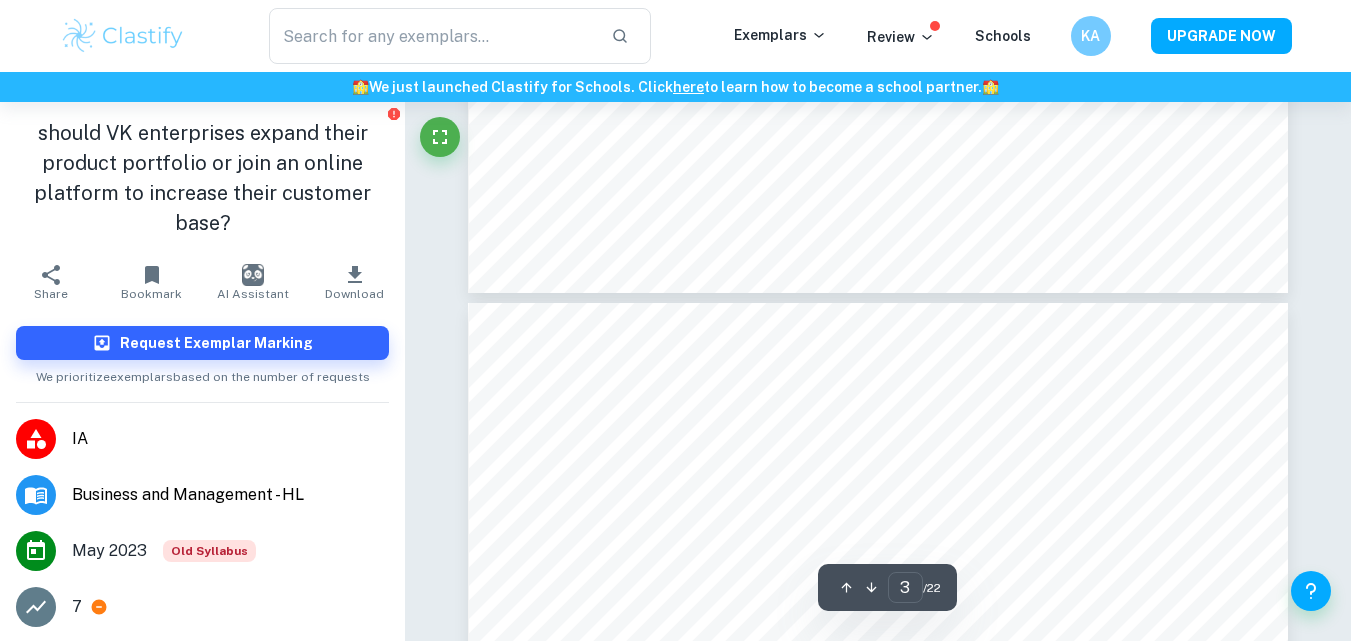 type on "4" 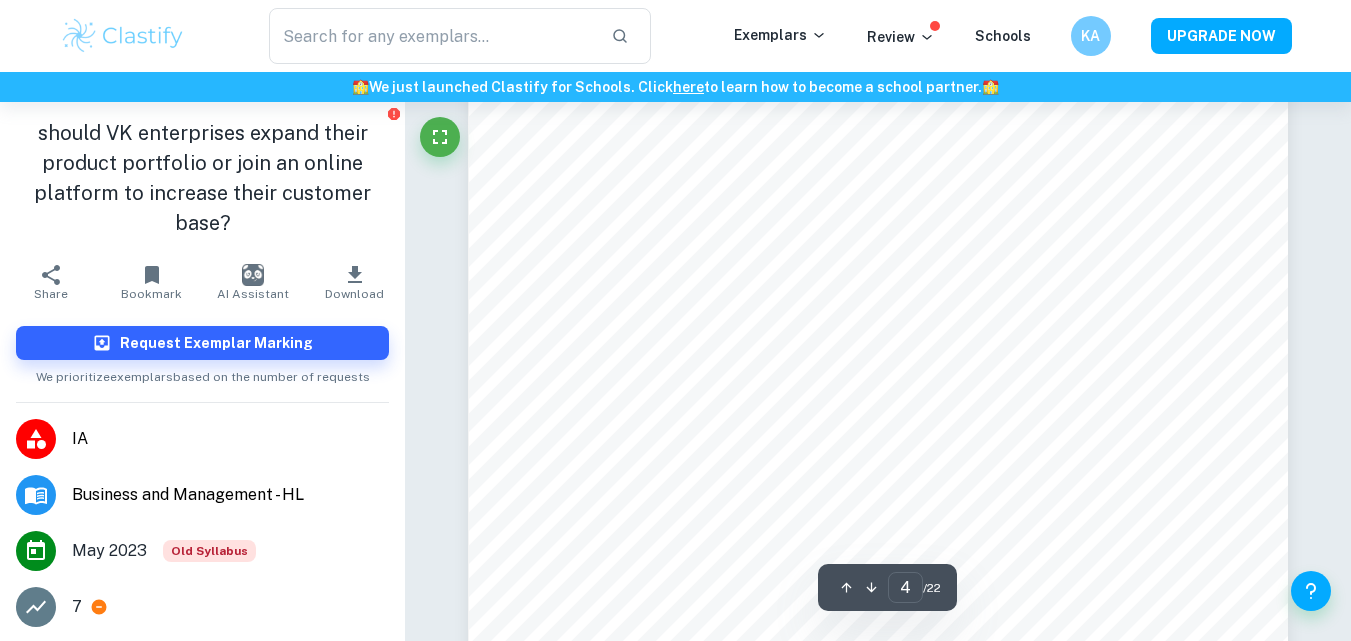 scroll, scrollTop: 3714, scrollLeft: 0, axis: vertical 